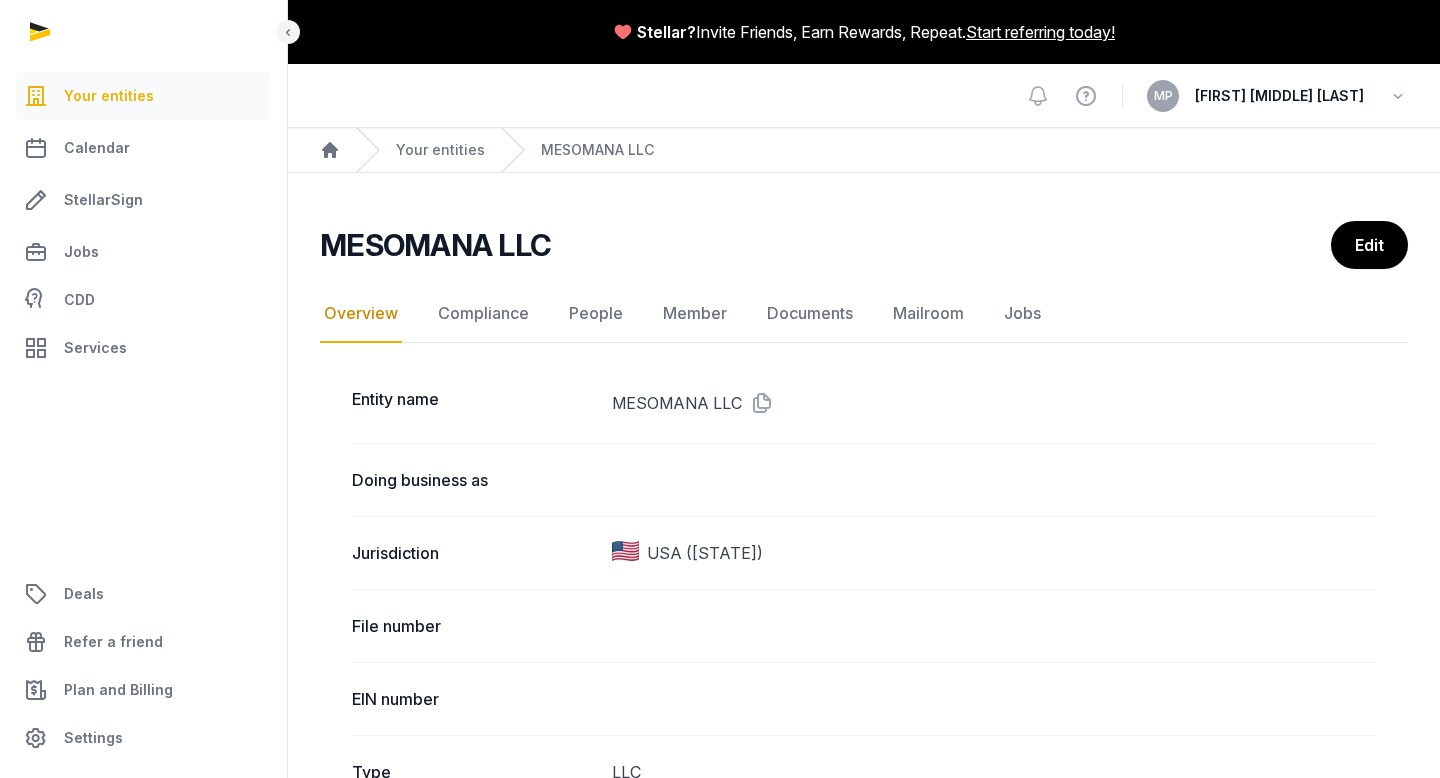 scroll, scrollTop: 0, scrollLeft: 0, axis: both 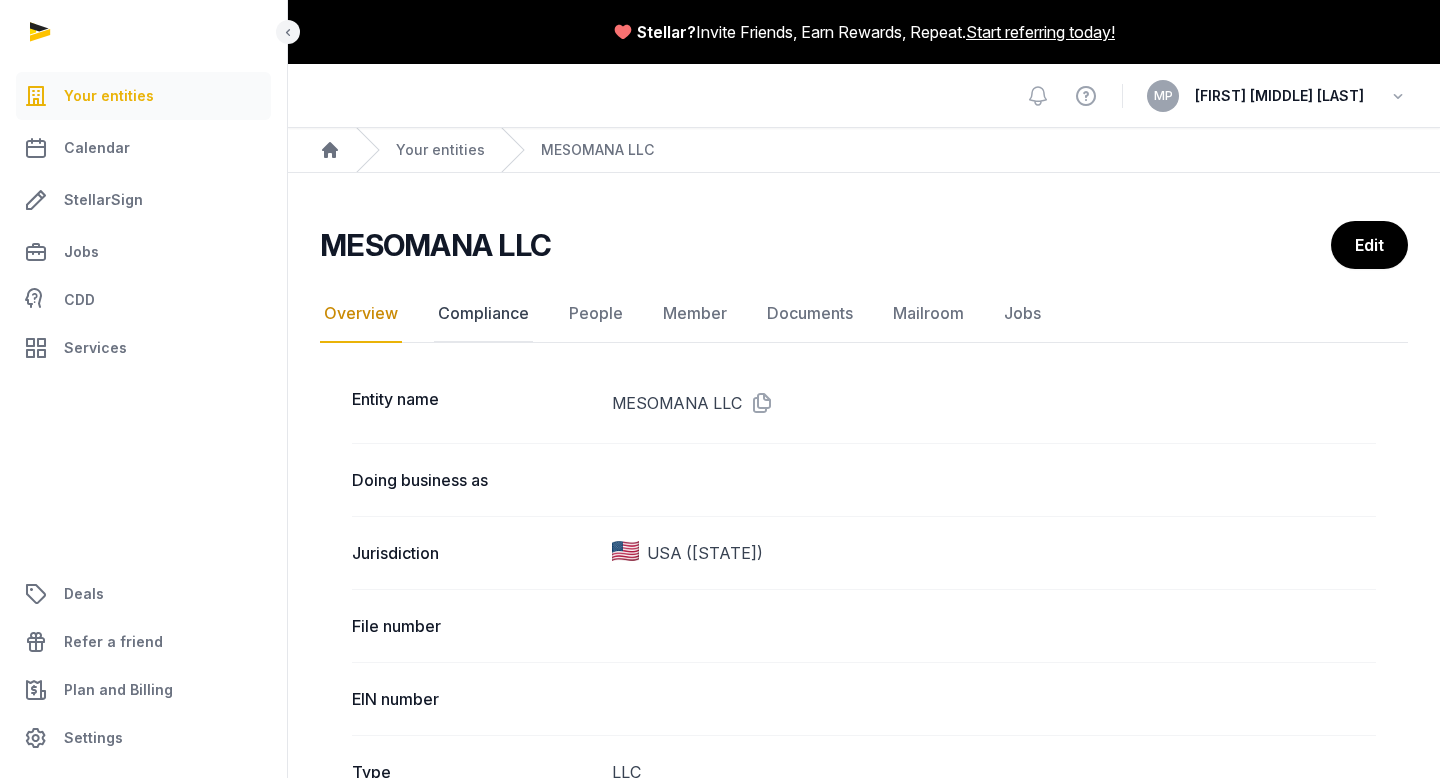 click on "Compliance" 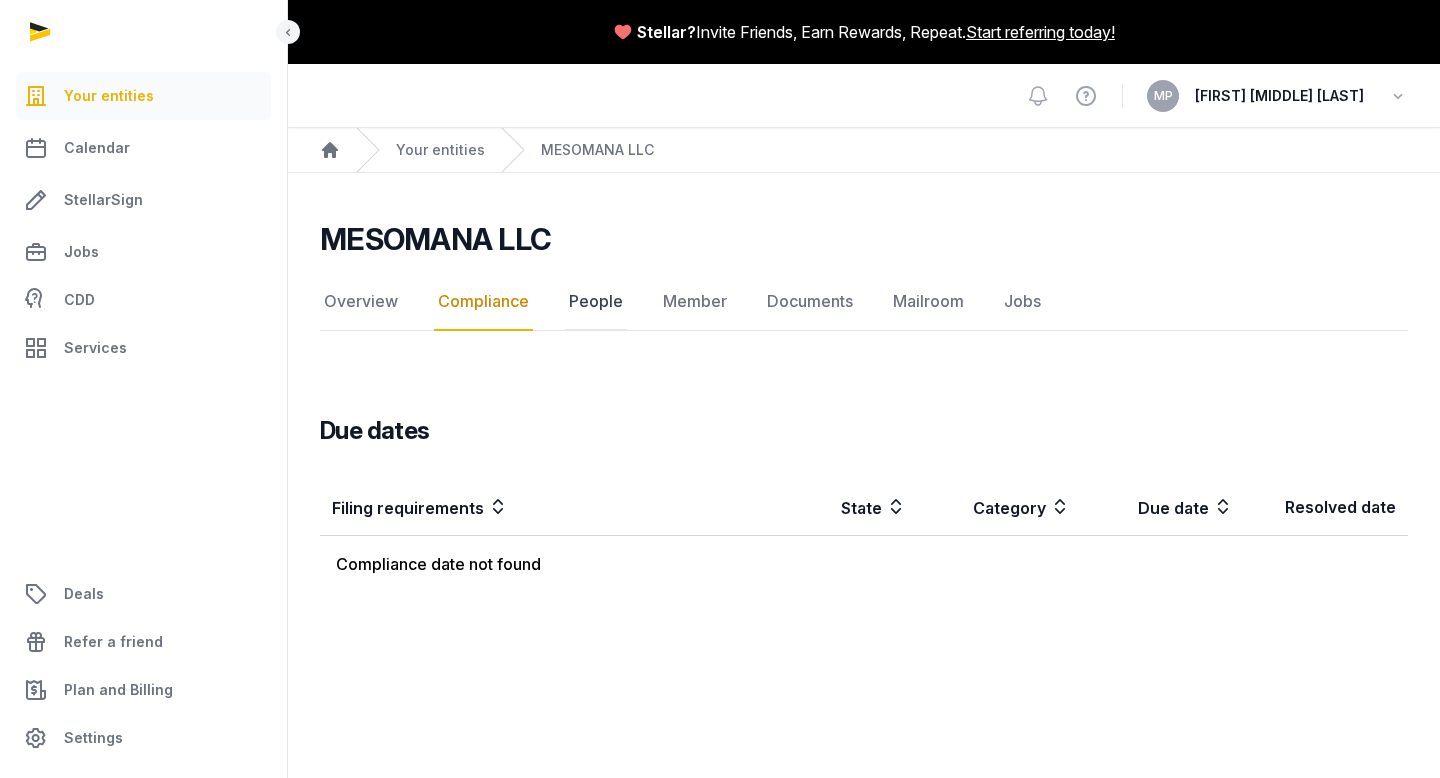 click on "People" 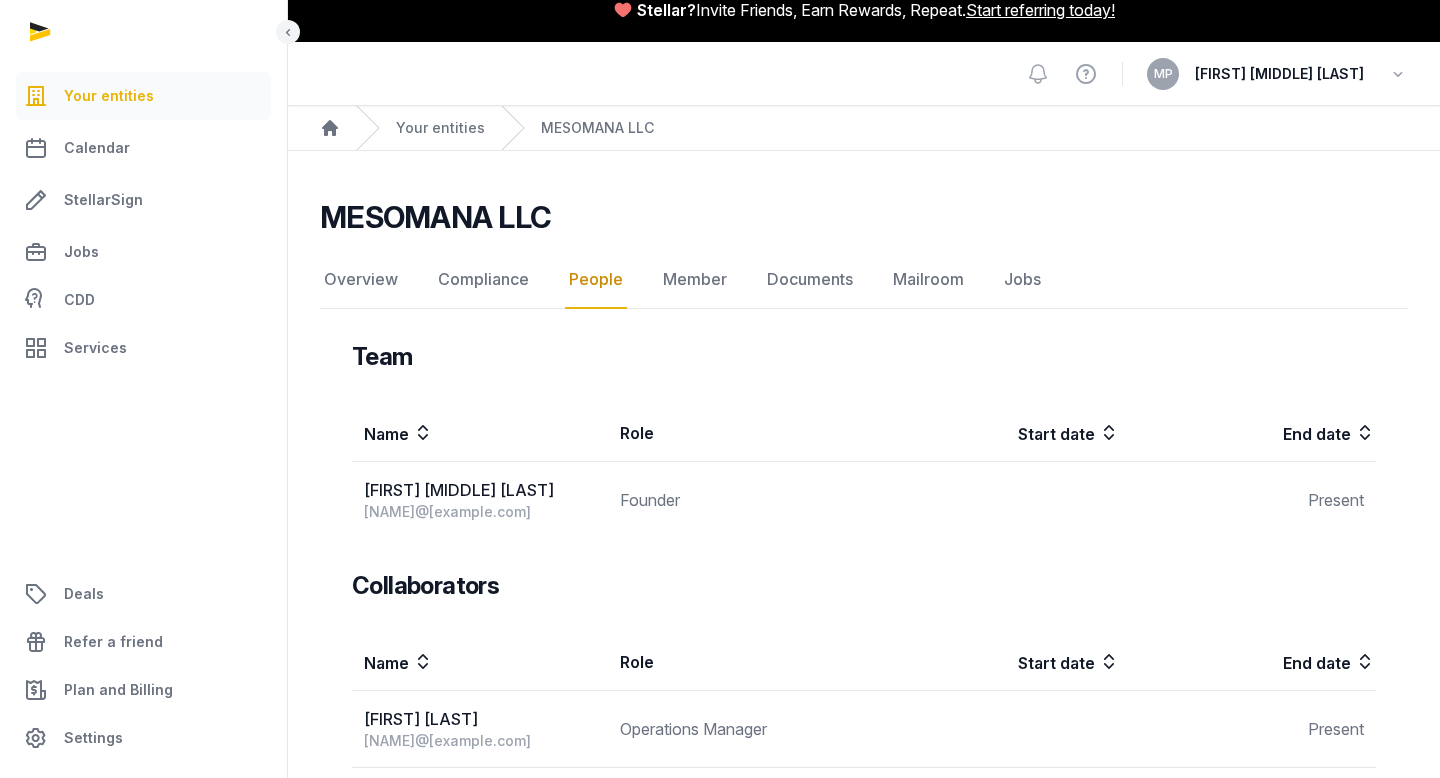 scroll, scrollTop: 0, scrollLeft: 0, axis: both 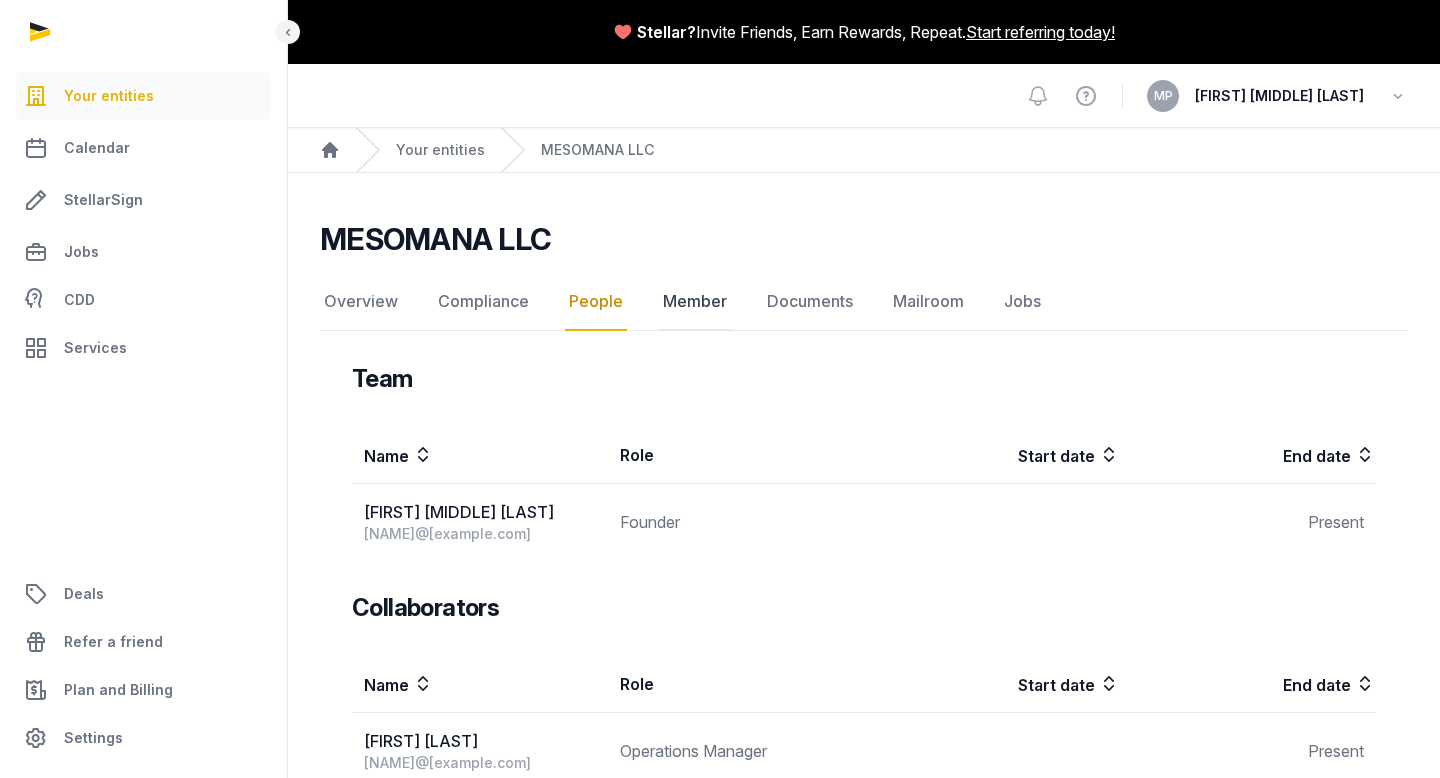 click on "Member" 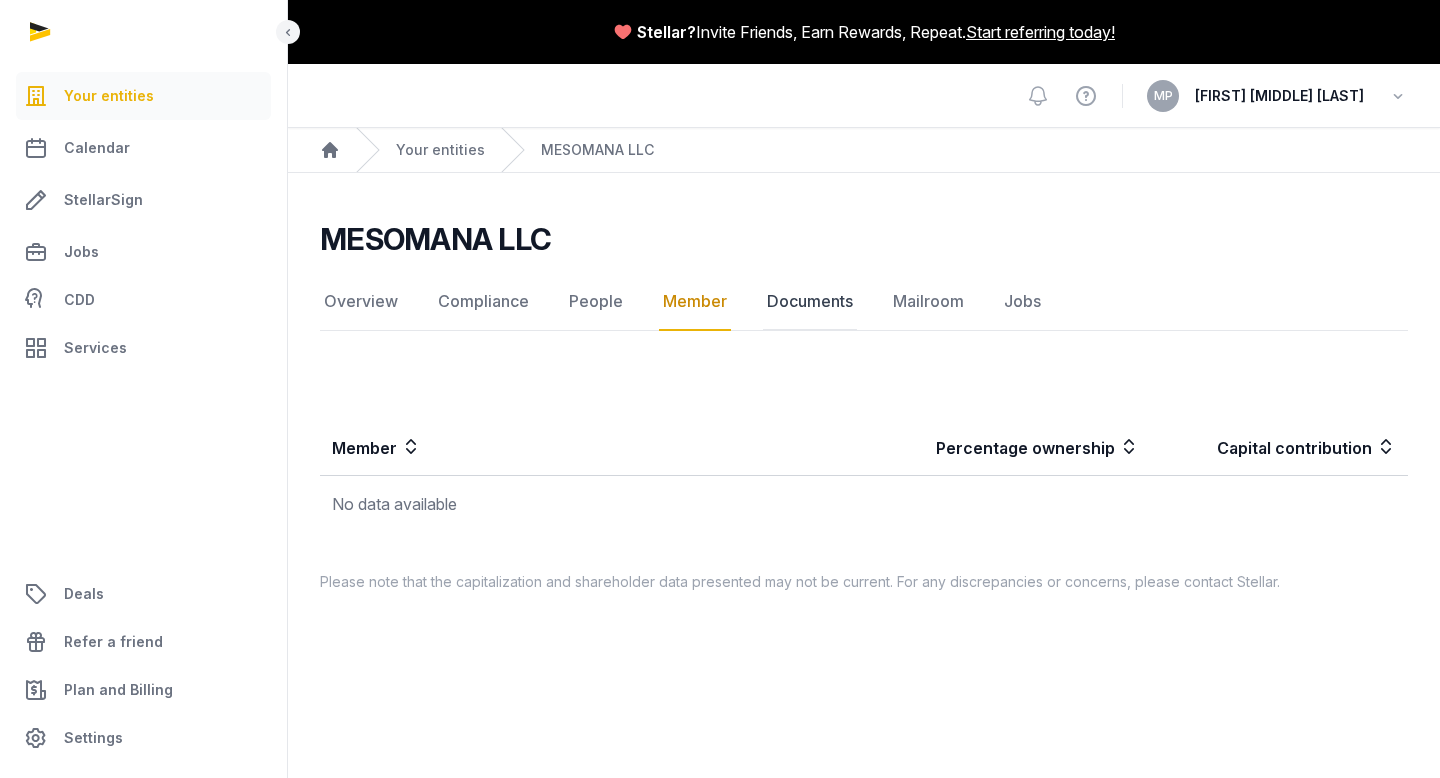 click on "Documents" 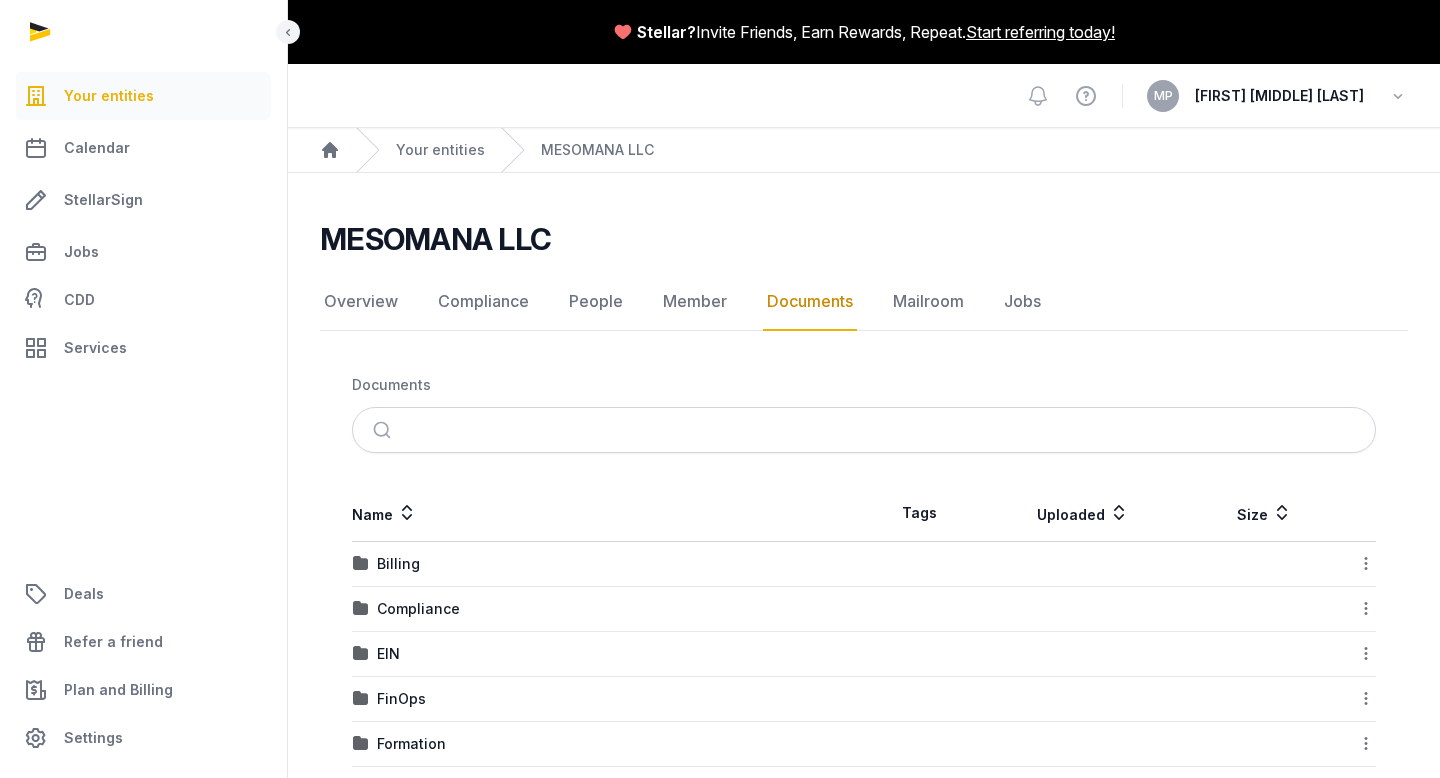 scroll, scrollTop: 73, scrollLeft: 0, axis: vertical 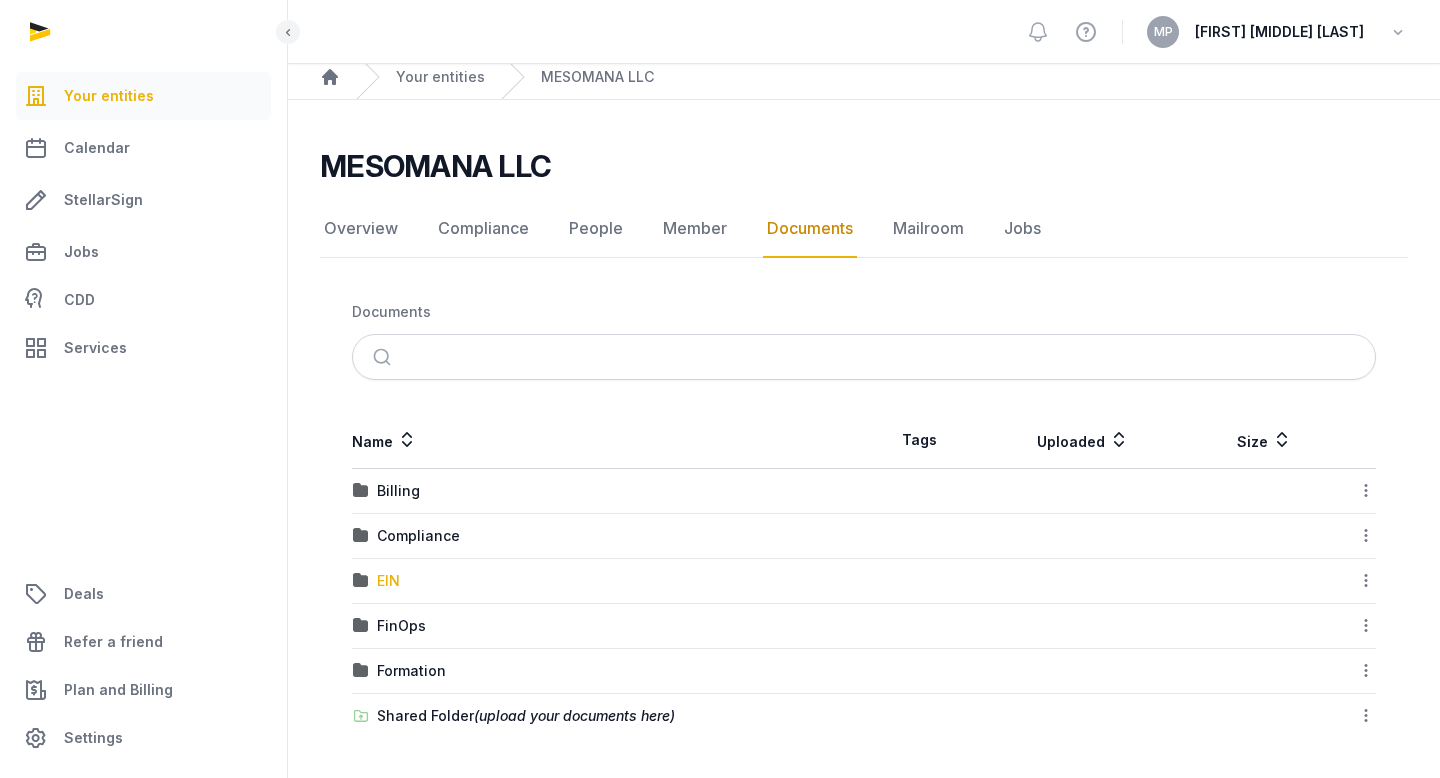 click on "EIN" at bounding box center (388, 581) 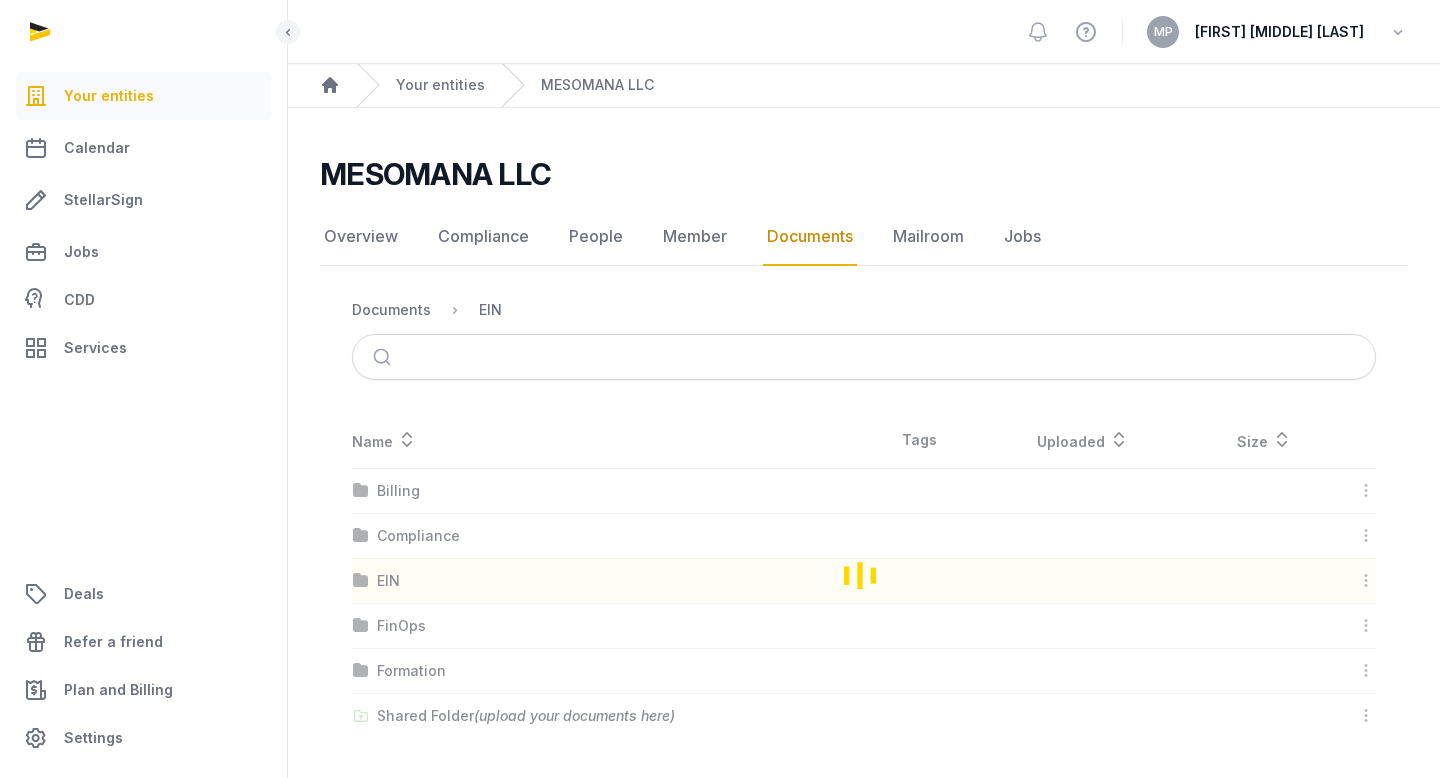 scroll, scrollTop: 0, scrollLeft: 0, axis: both 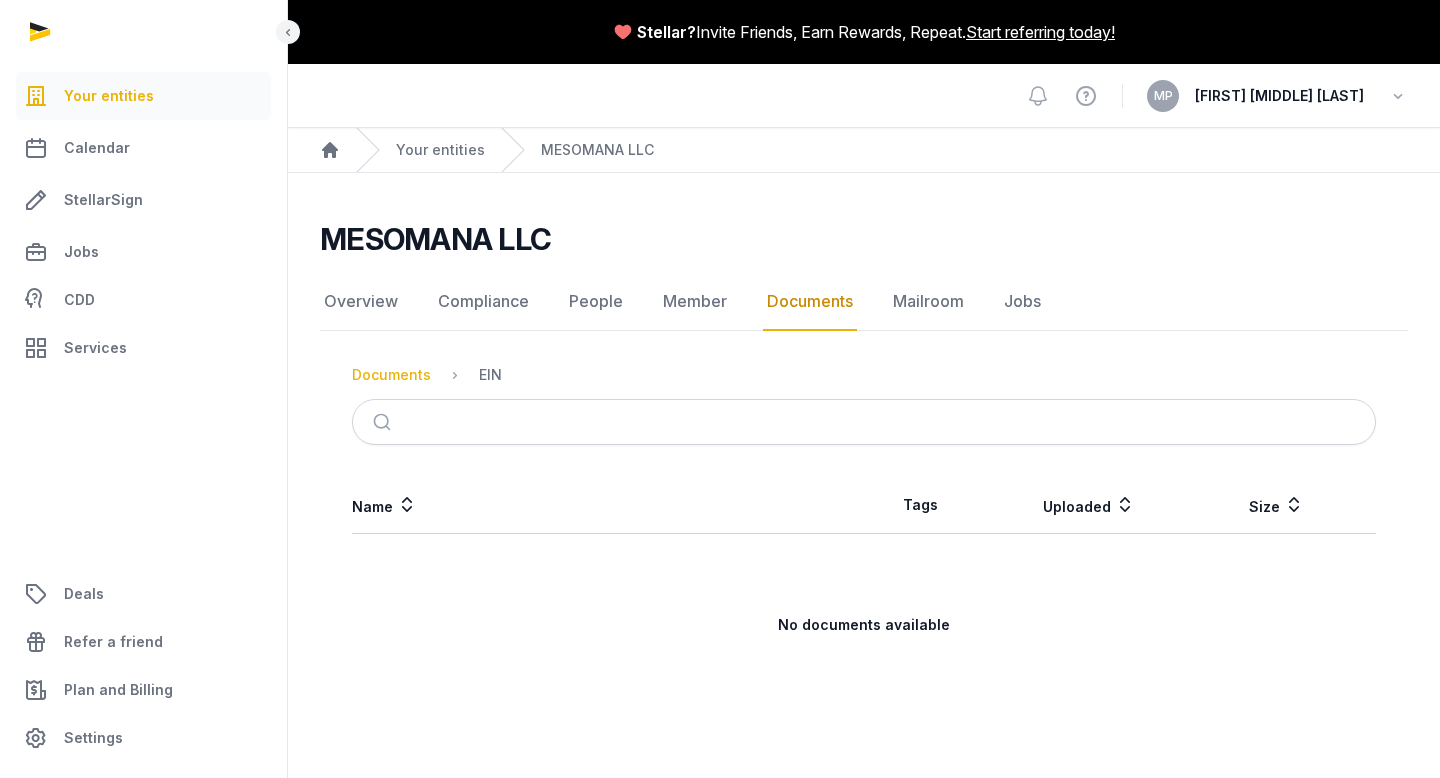 click on "Documents" at bounding box center (391, 375) 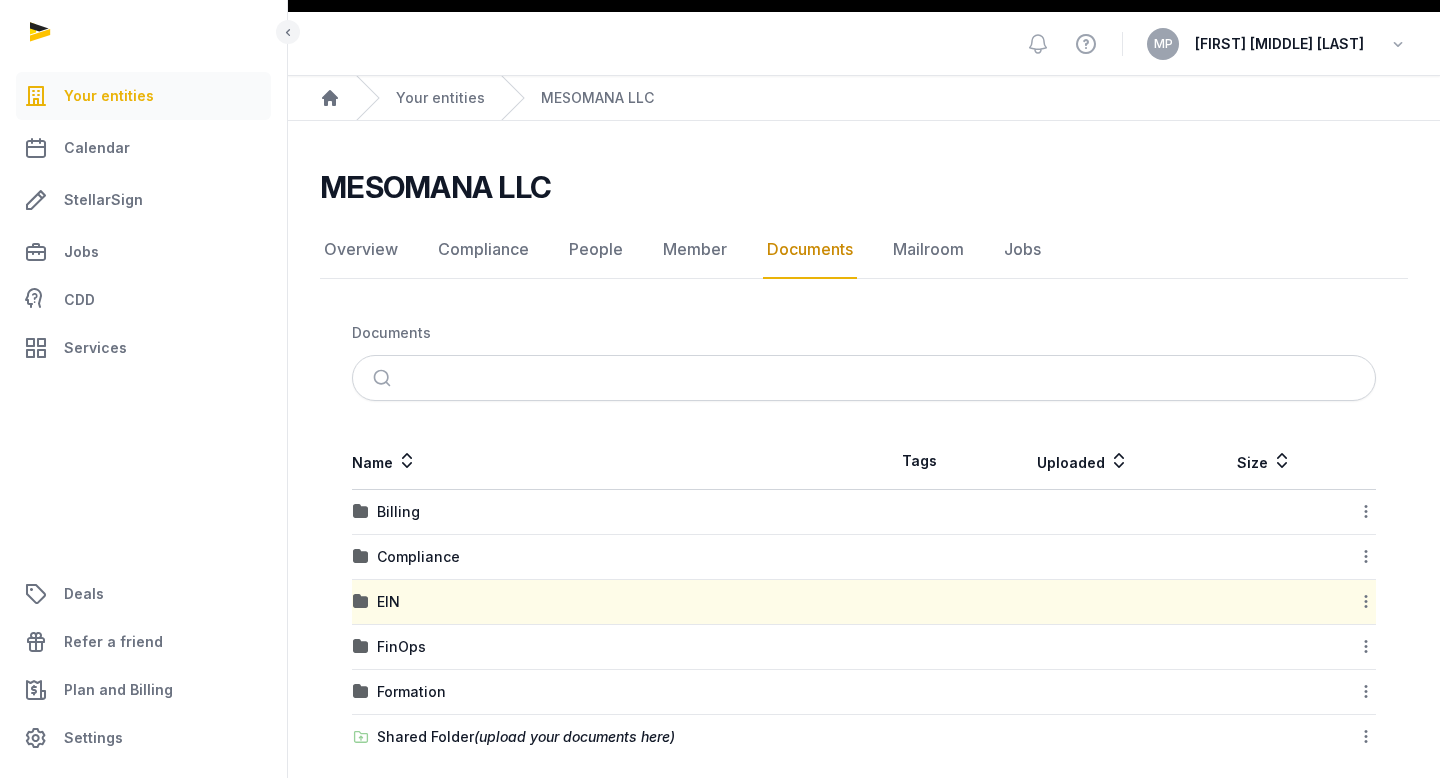 scroll, scrollTop: 73, scrollLeft: 0, axis: vertical 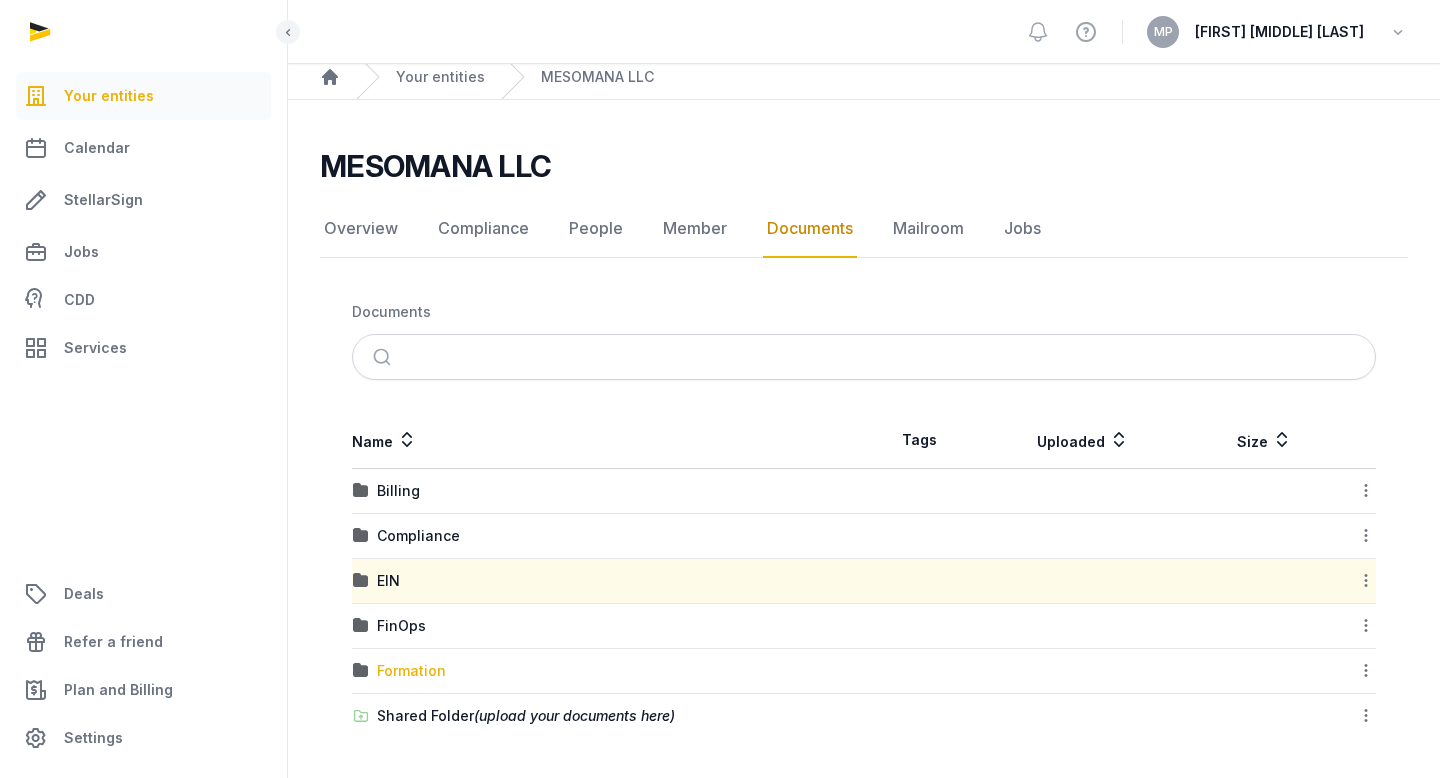 click on "Formation" at bounding box center (411, 671) 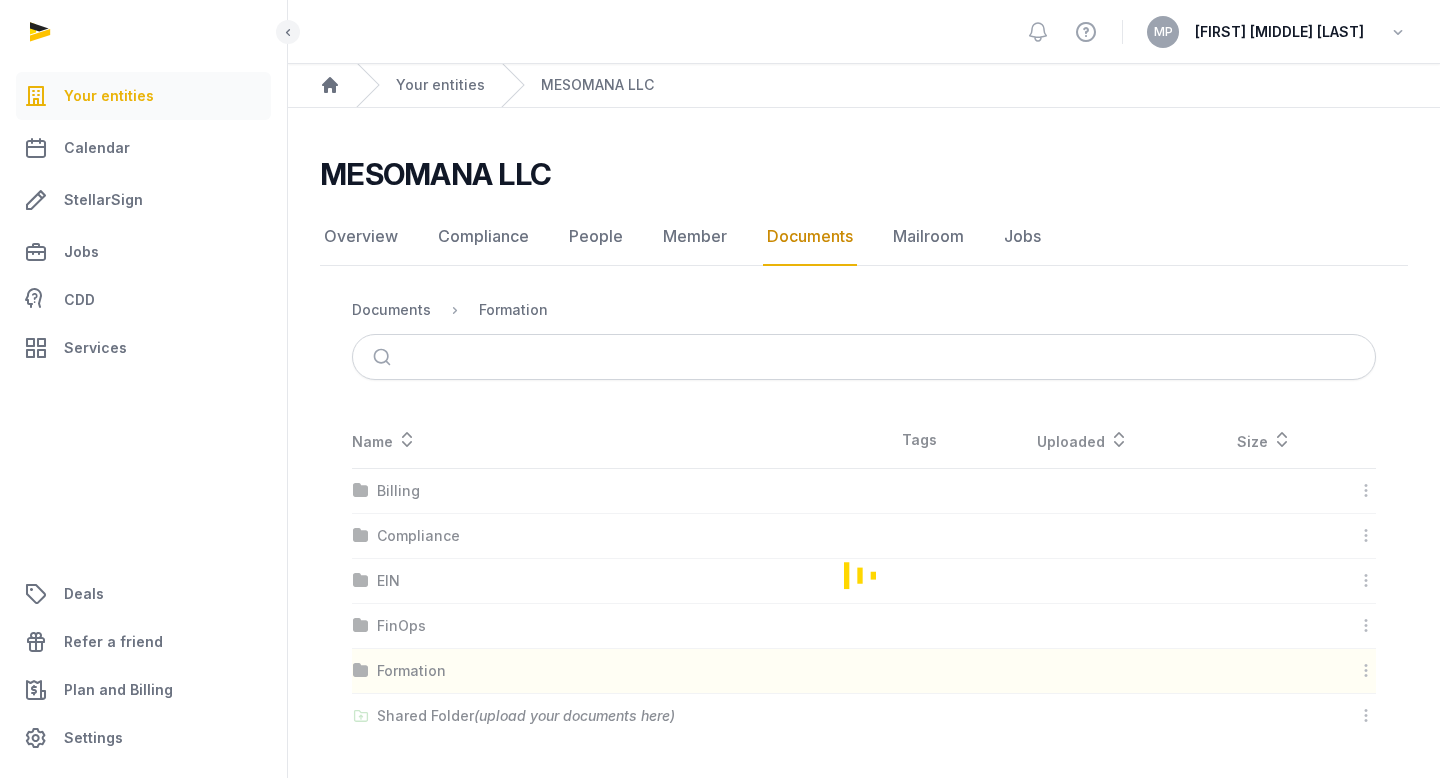 scroll, scrollTop: 0, scrollLeft: 0, axis: both 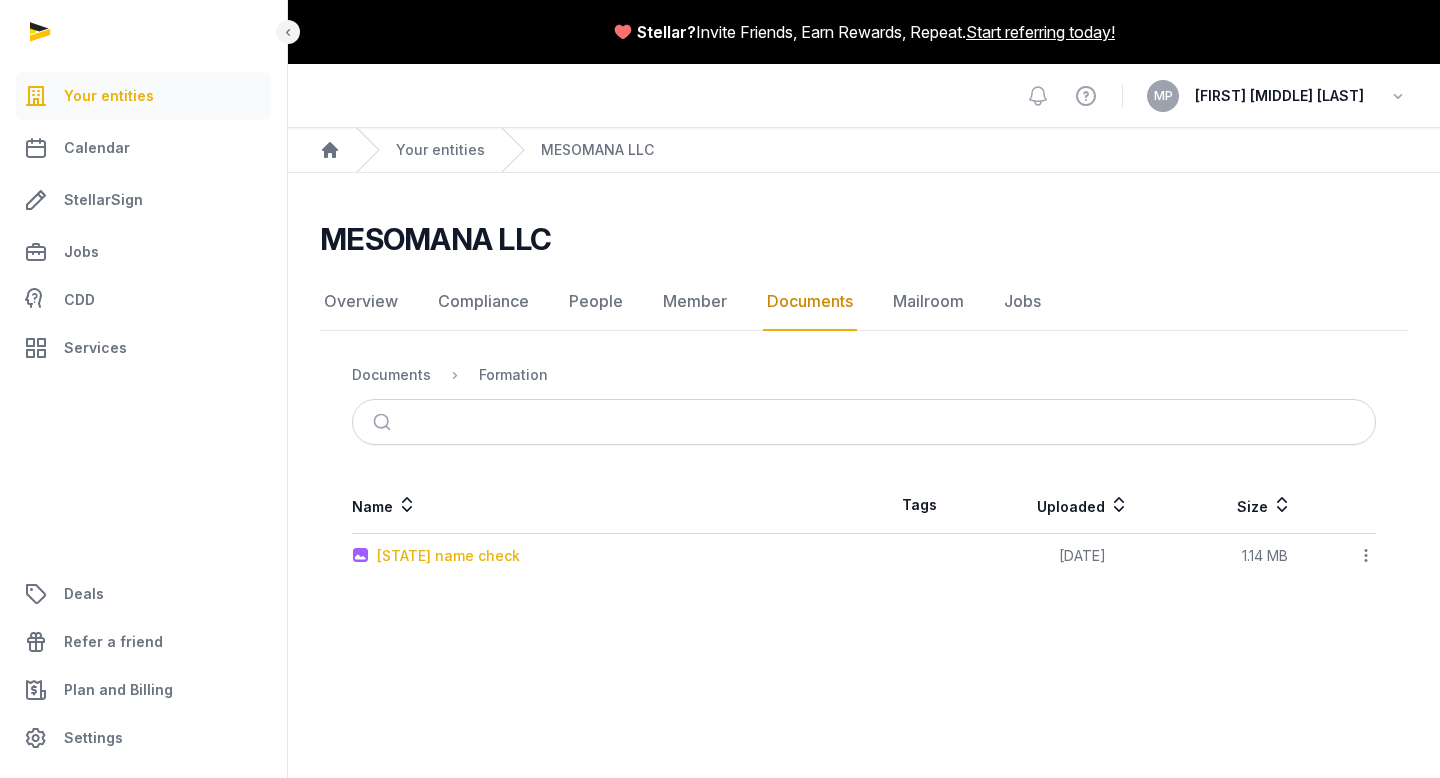 click on "[STATE] name check" at bounding box center [448, 556] 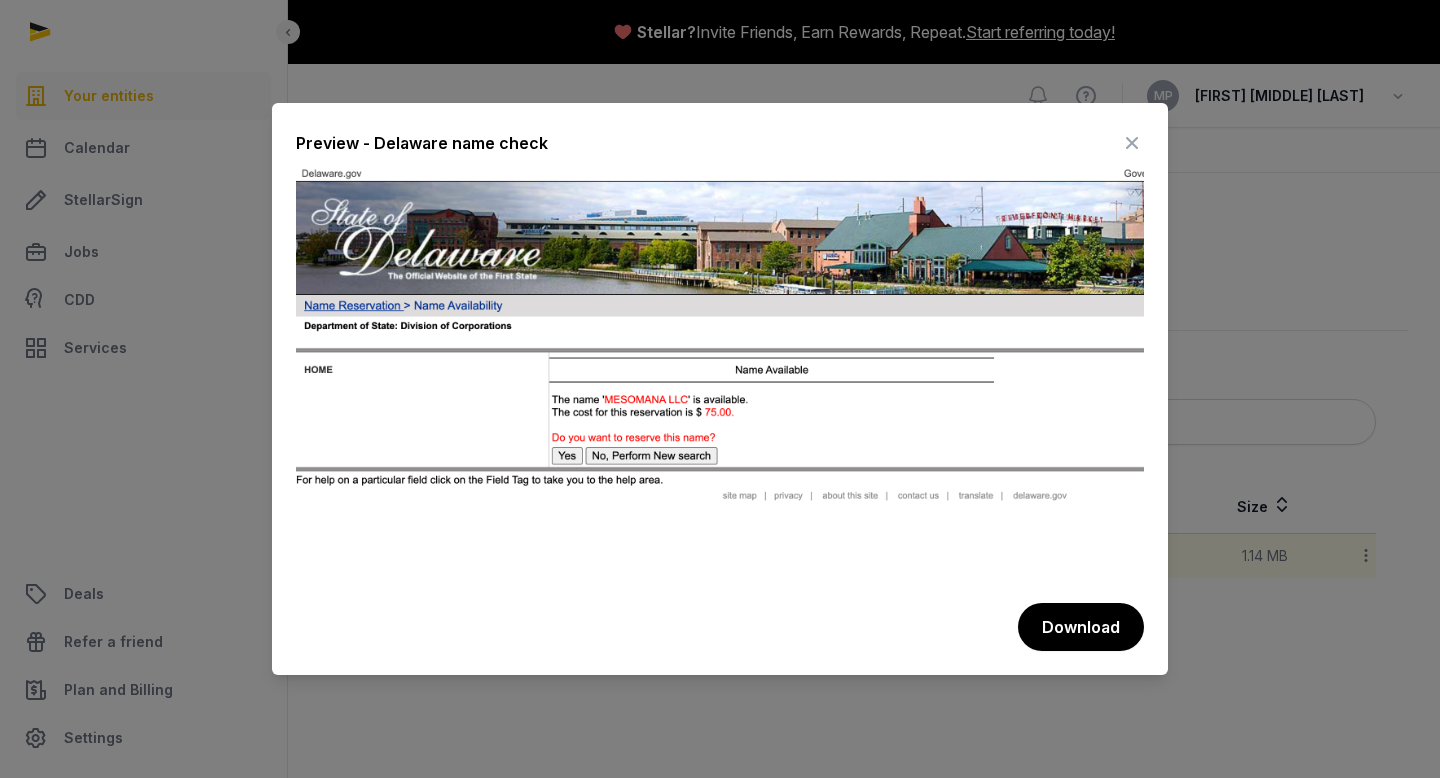 click at bounding box center [720, 369] 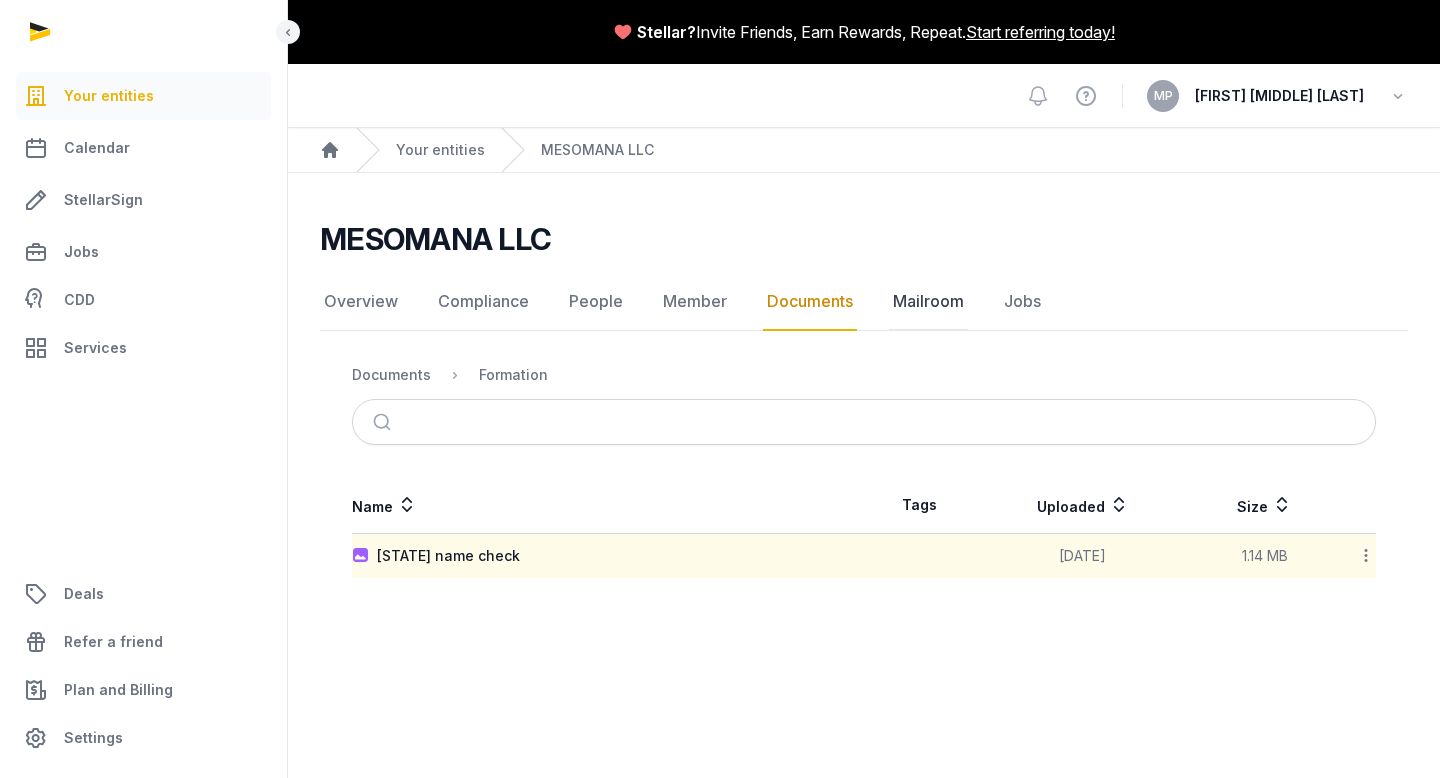 click on "Mailroom" 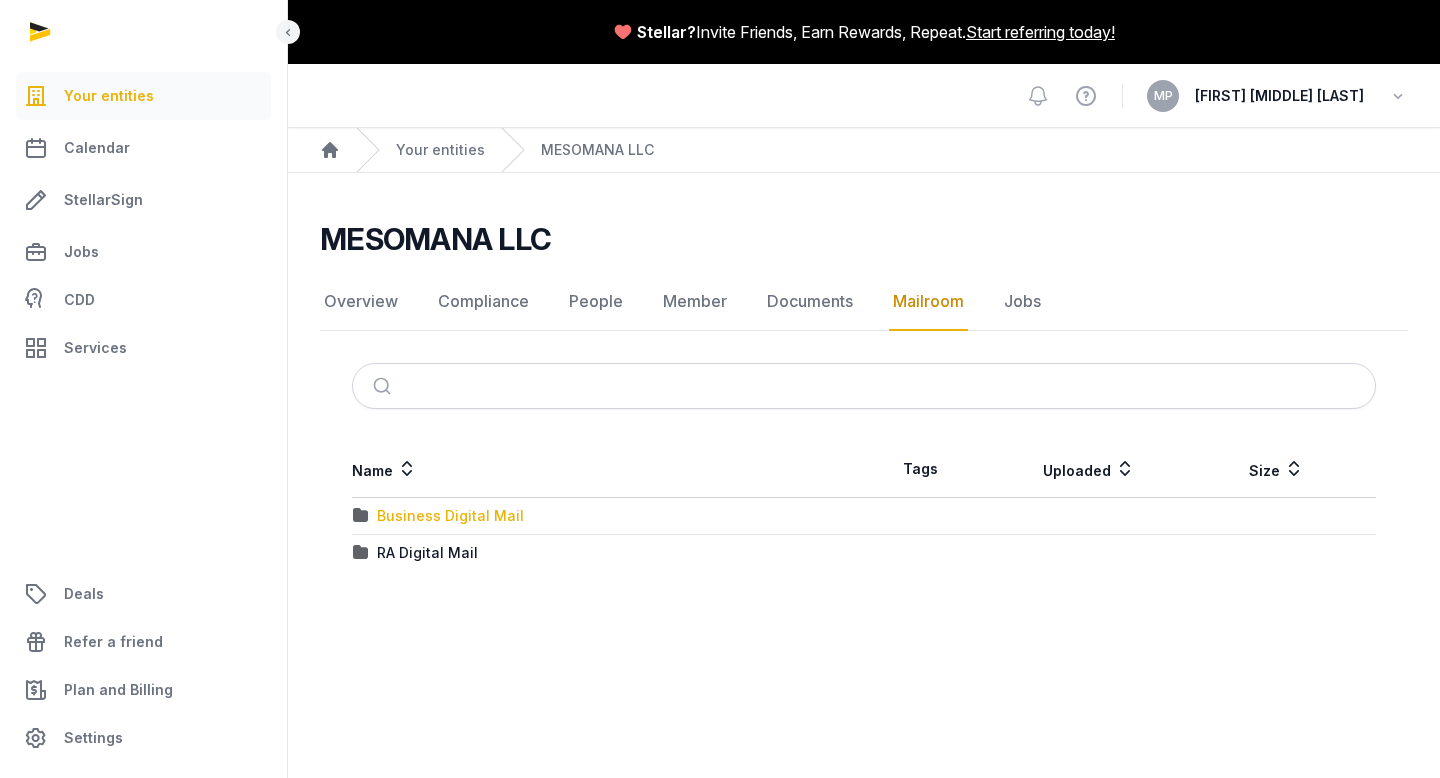 click on "Business Digital Mail" at bounding box center (450, 516) 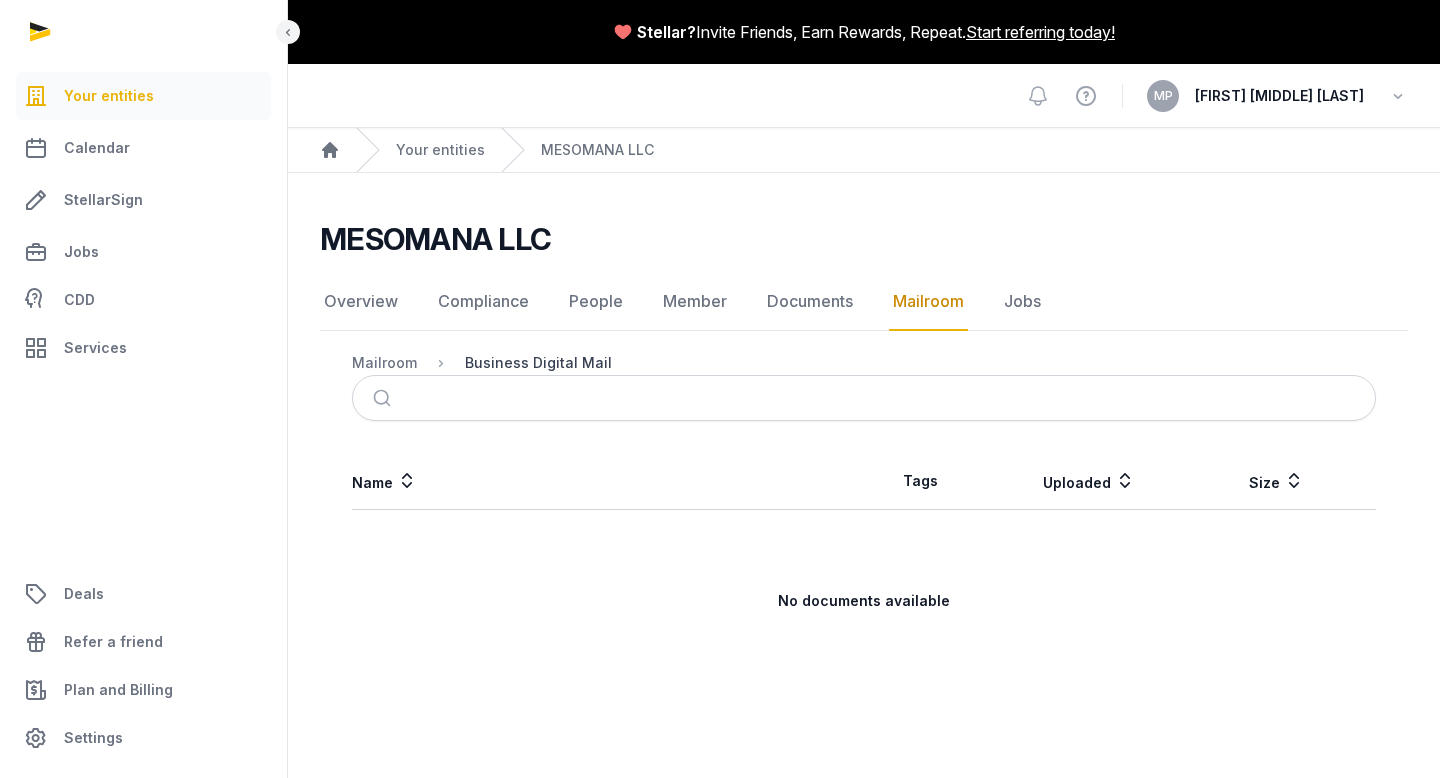 click on "Business Digital Mail" at bounding box center [538, 363] 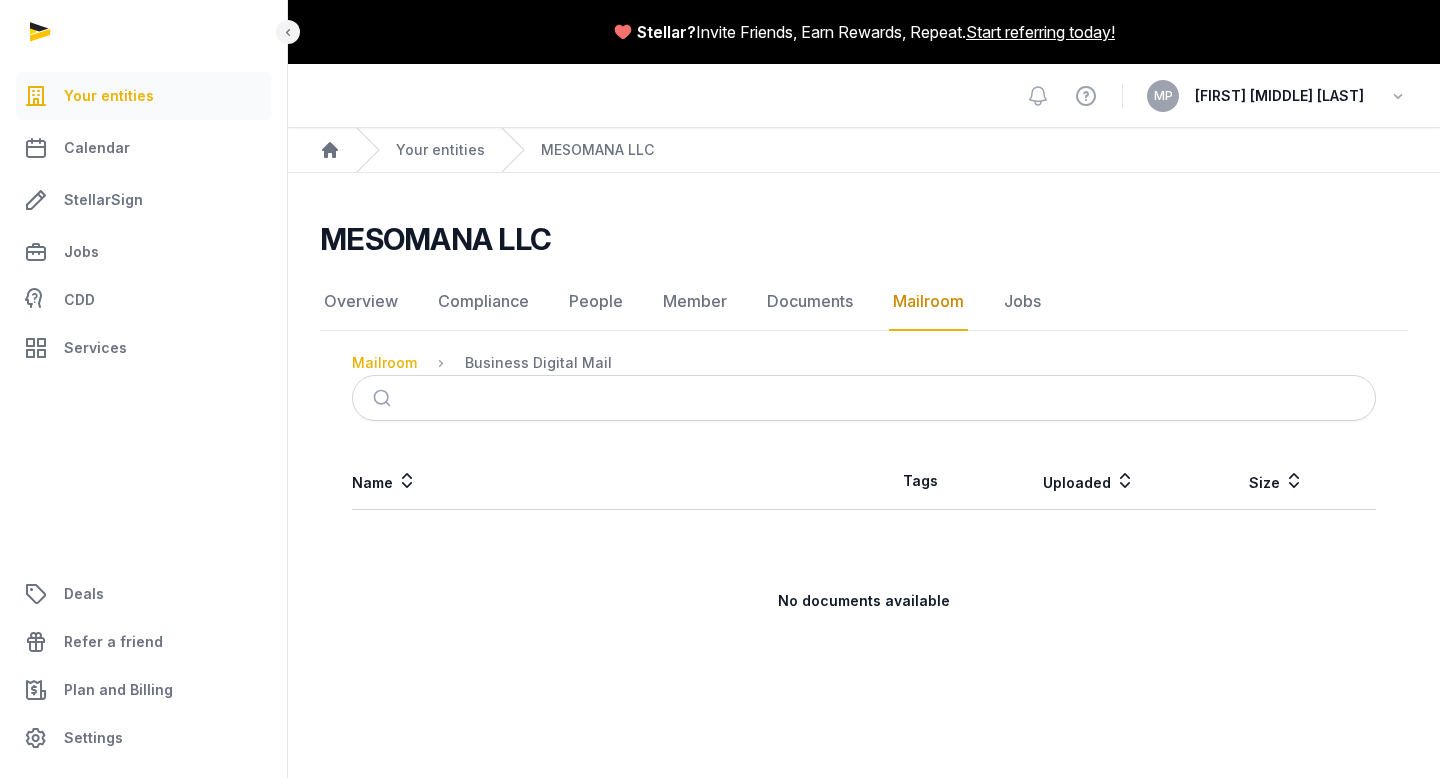 click on "Mailroom" at bounding box center (384, 363) 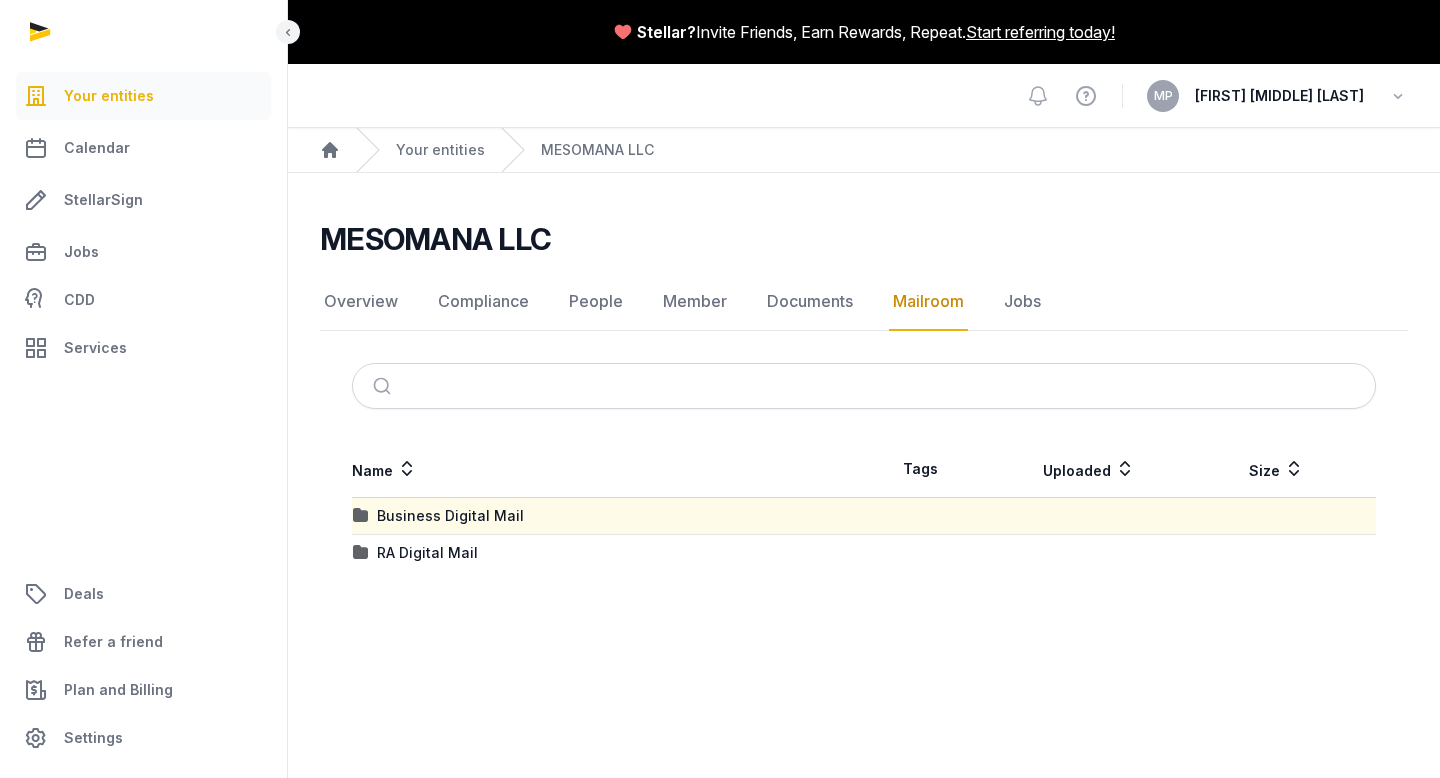click on "RA Digital Mail" at bounding box center [427, 553] 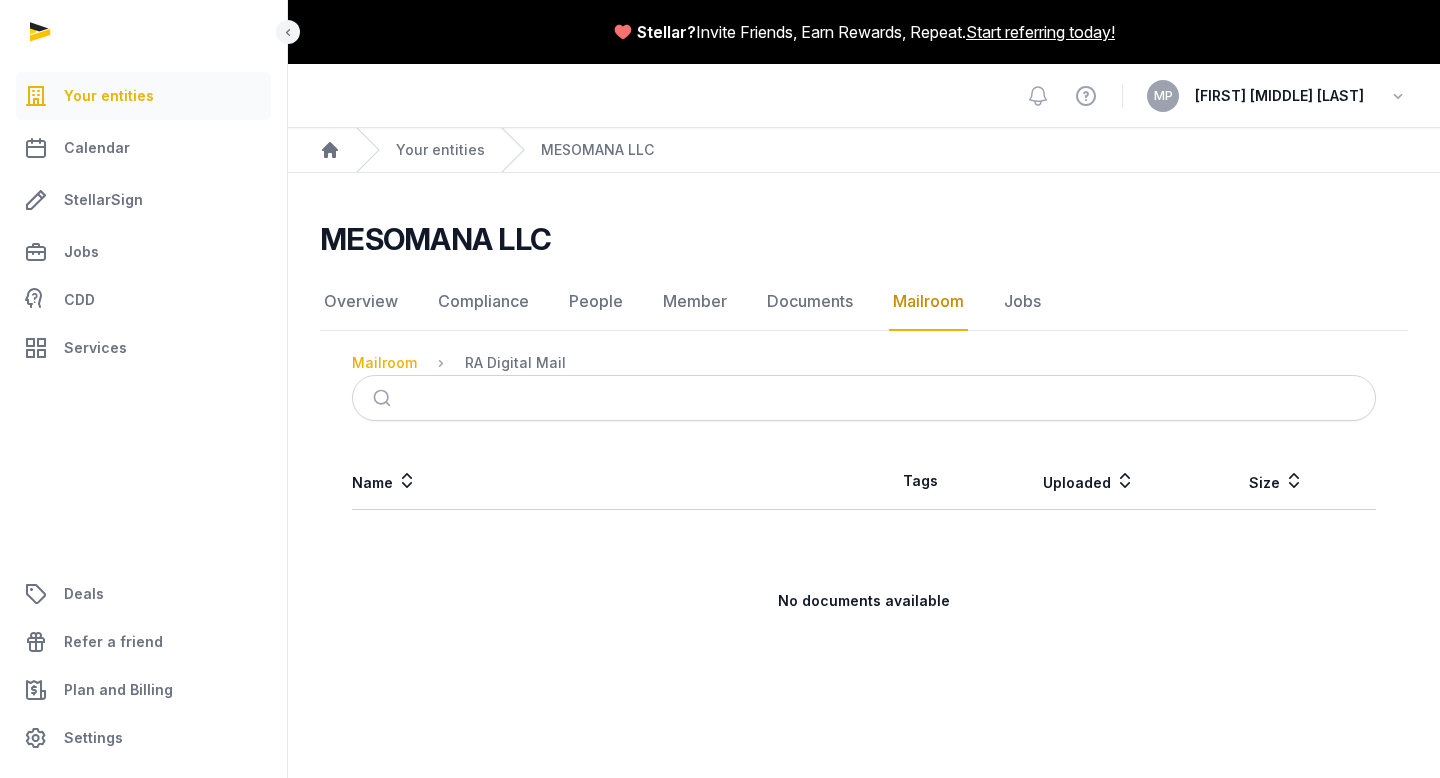 click on "Mailroom" at bounding box center [384, 363] 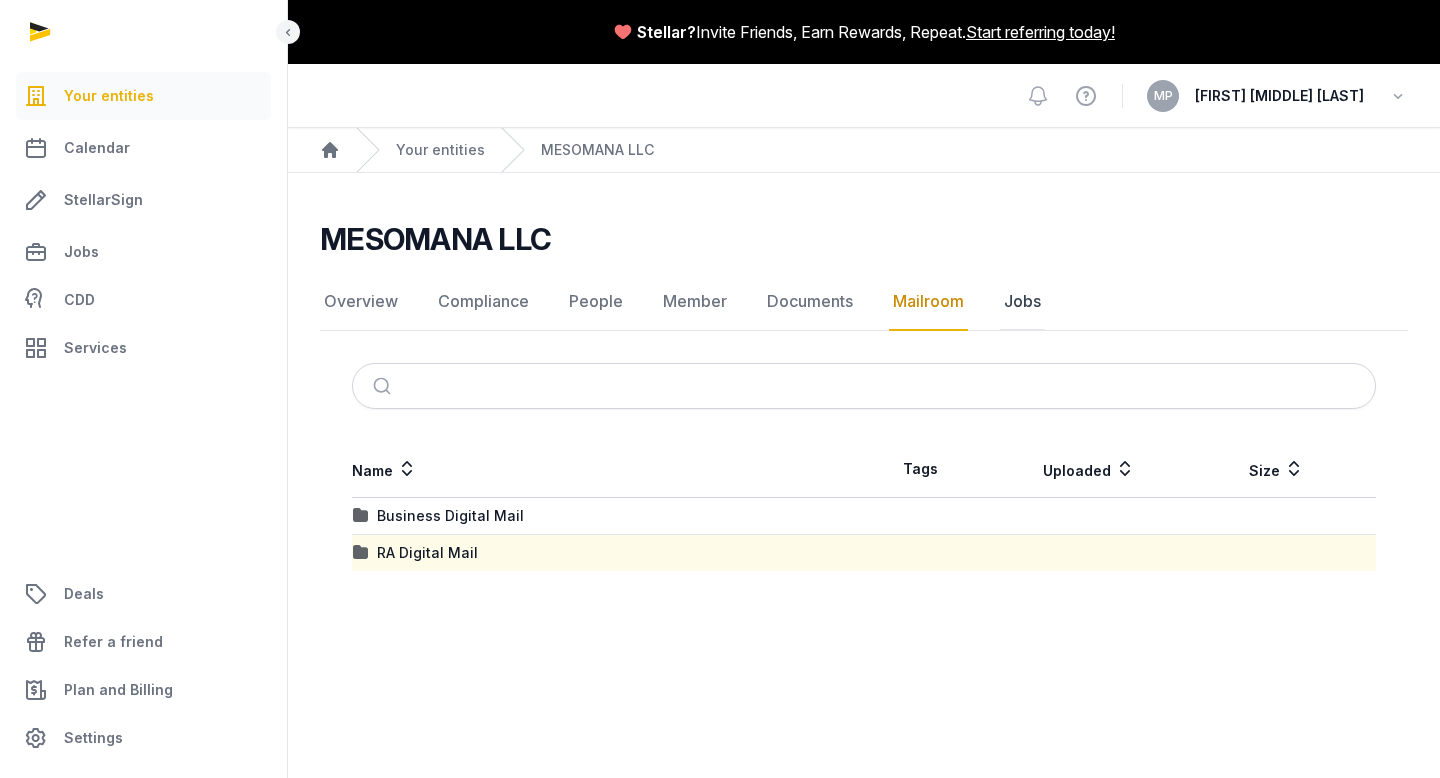 click on "Jobs" 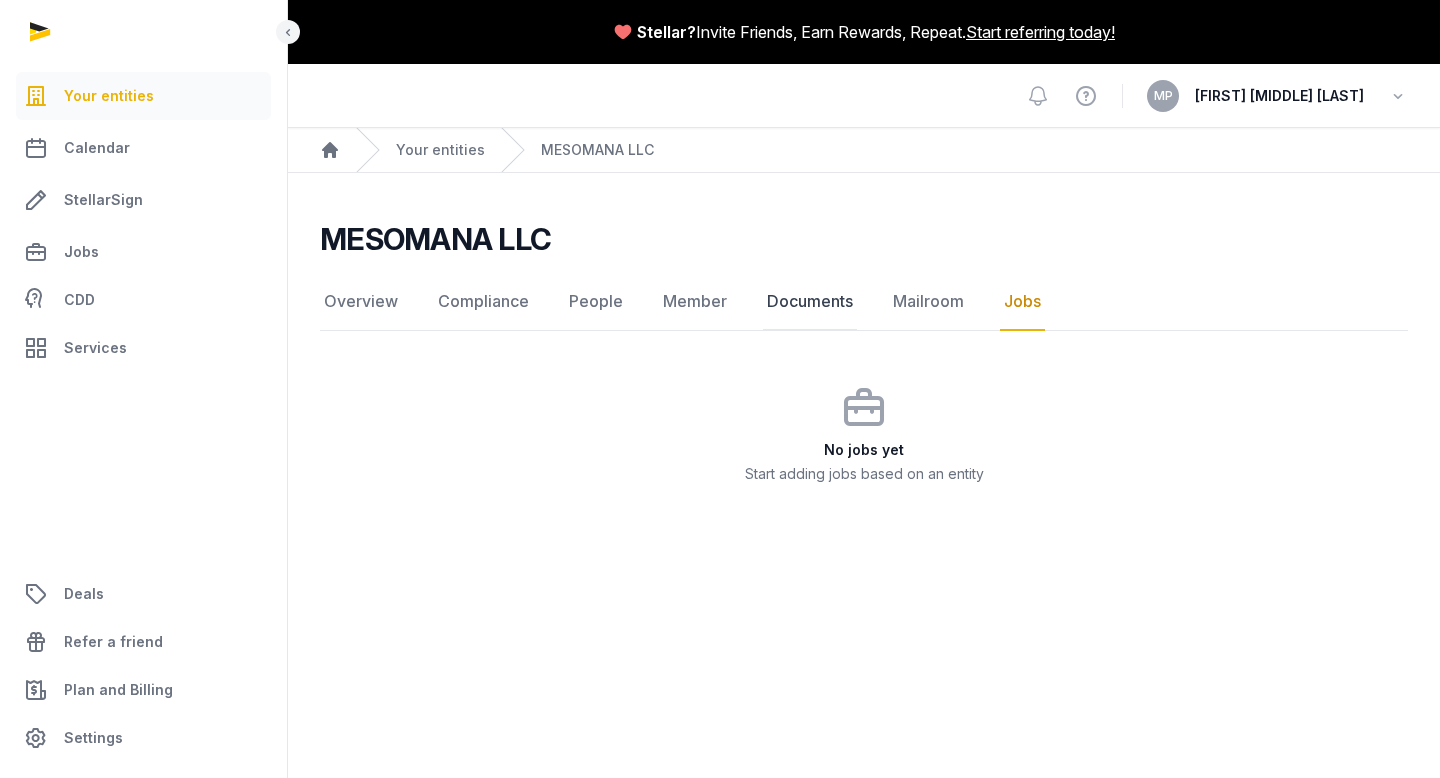 click on "Documents" 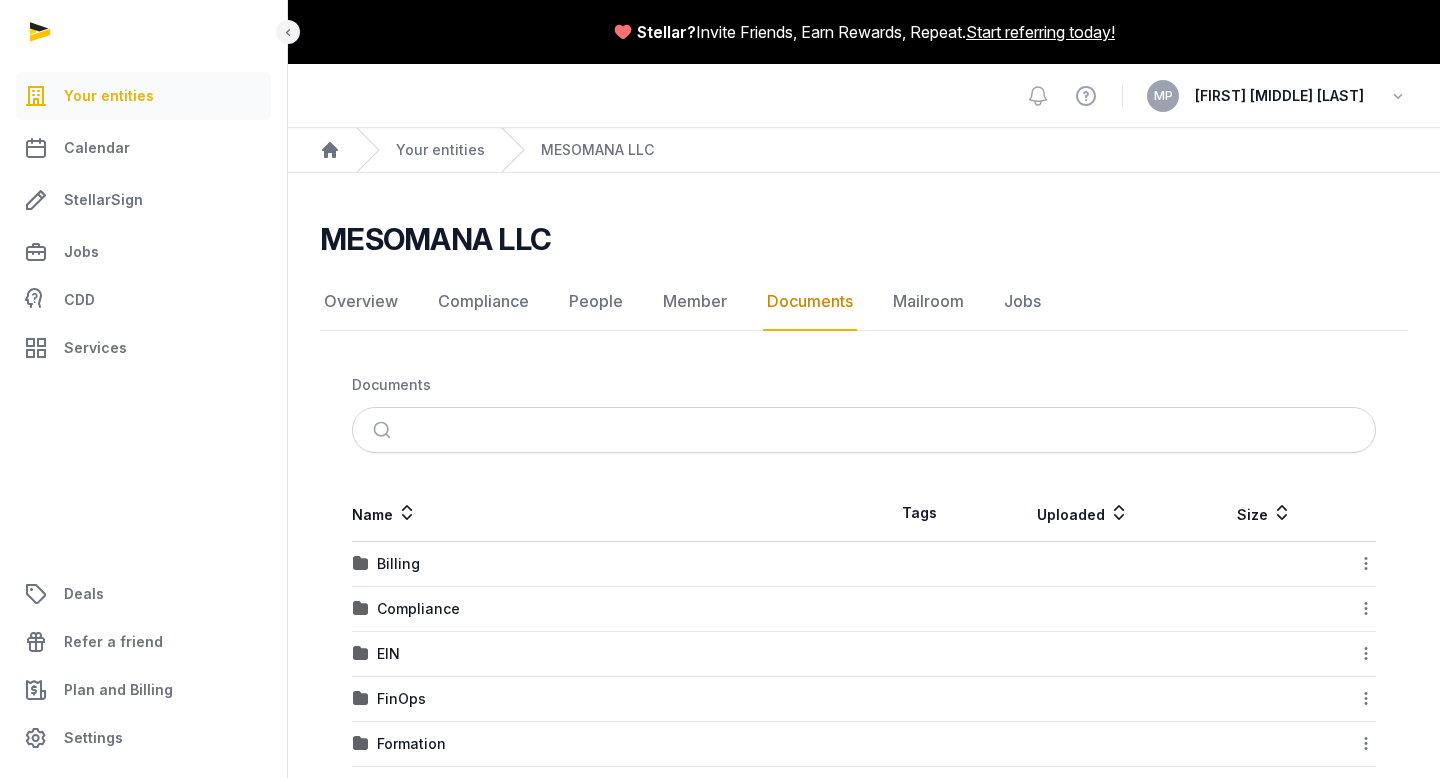 scroll, scrollTop: 73, scrollLeft: 0, axis: vertical 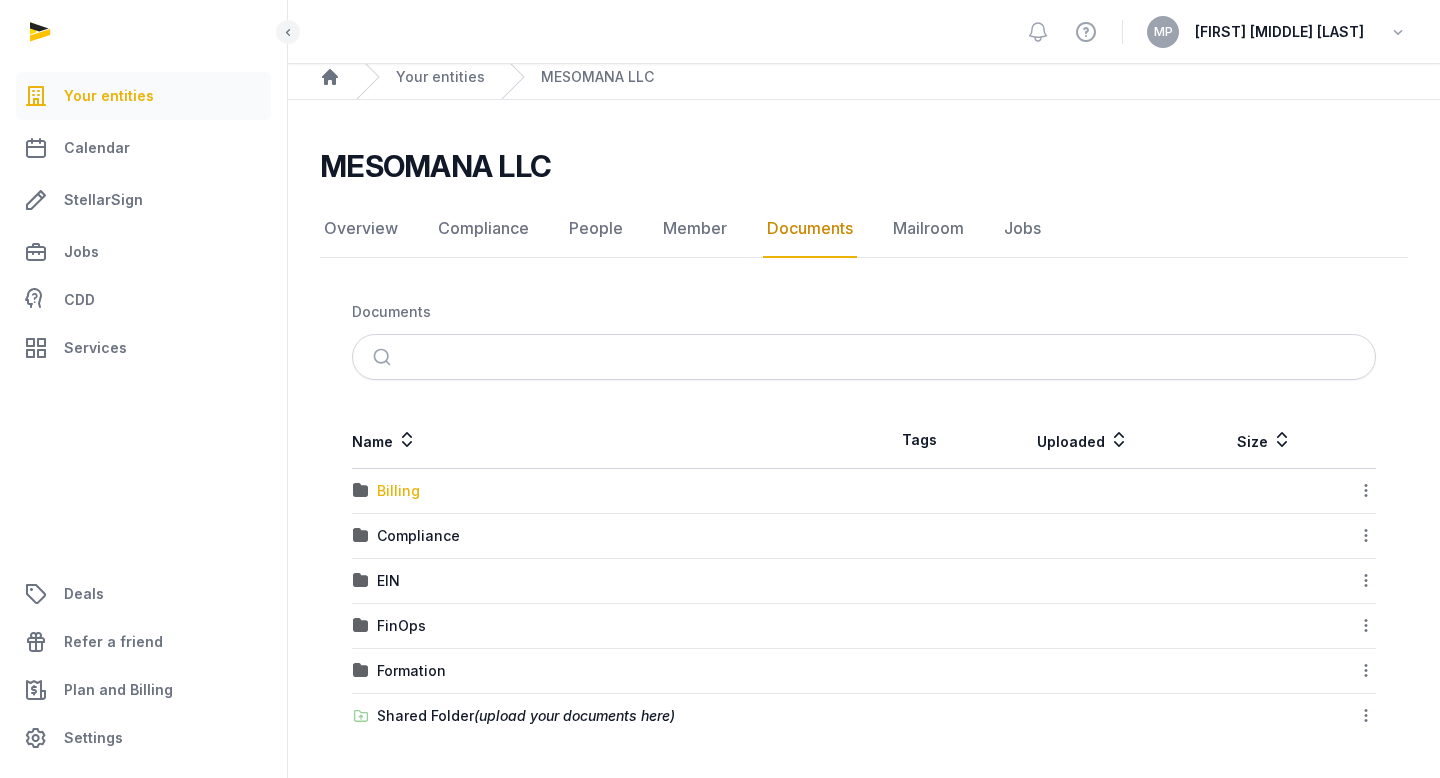 click on "Billing" at bounding box center [398, 491] 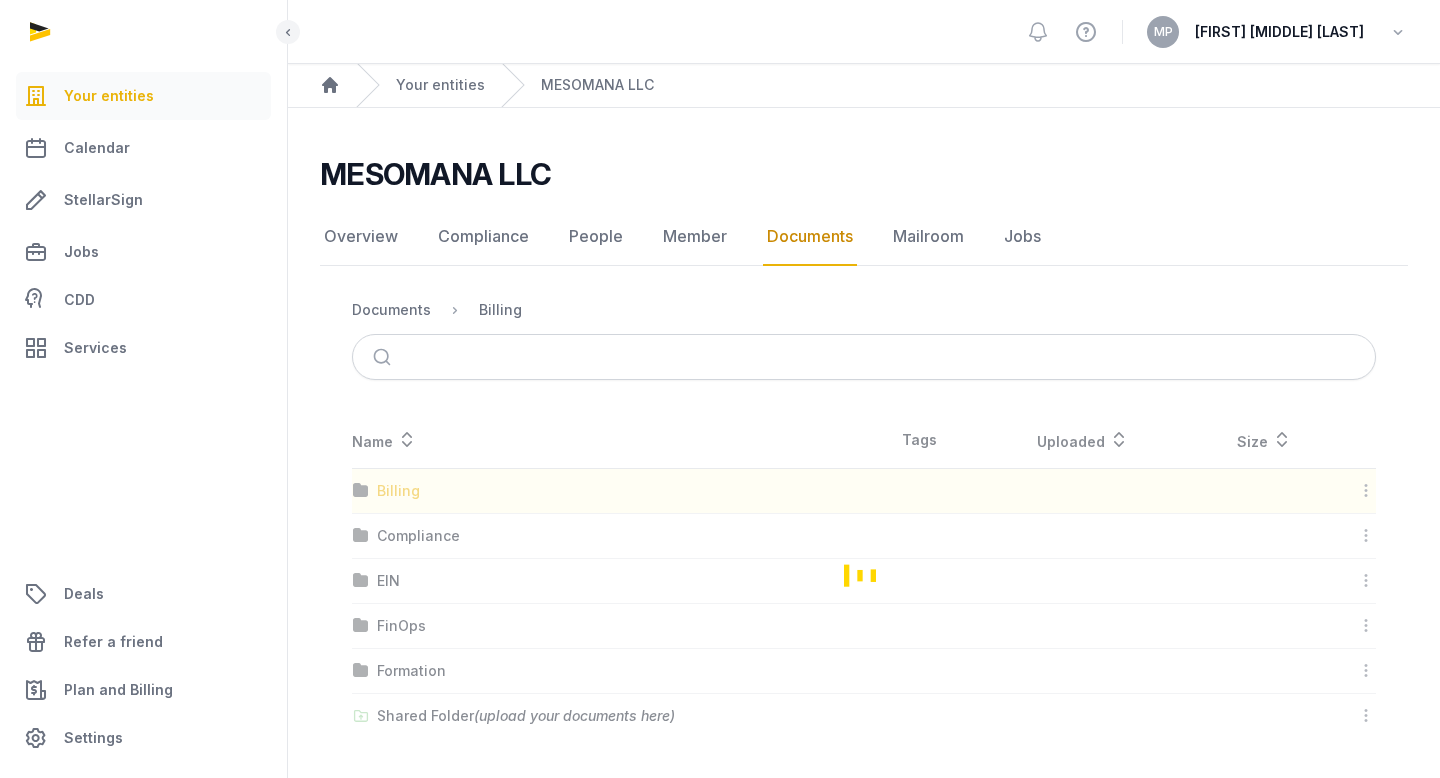 scroll, scrollTop: 0, scrollLeft: 0, axis: both 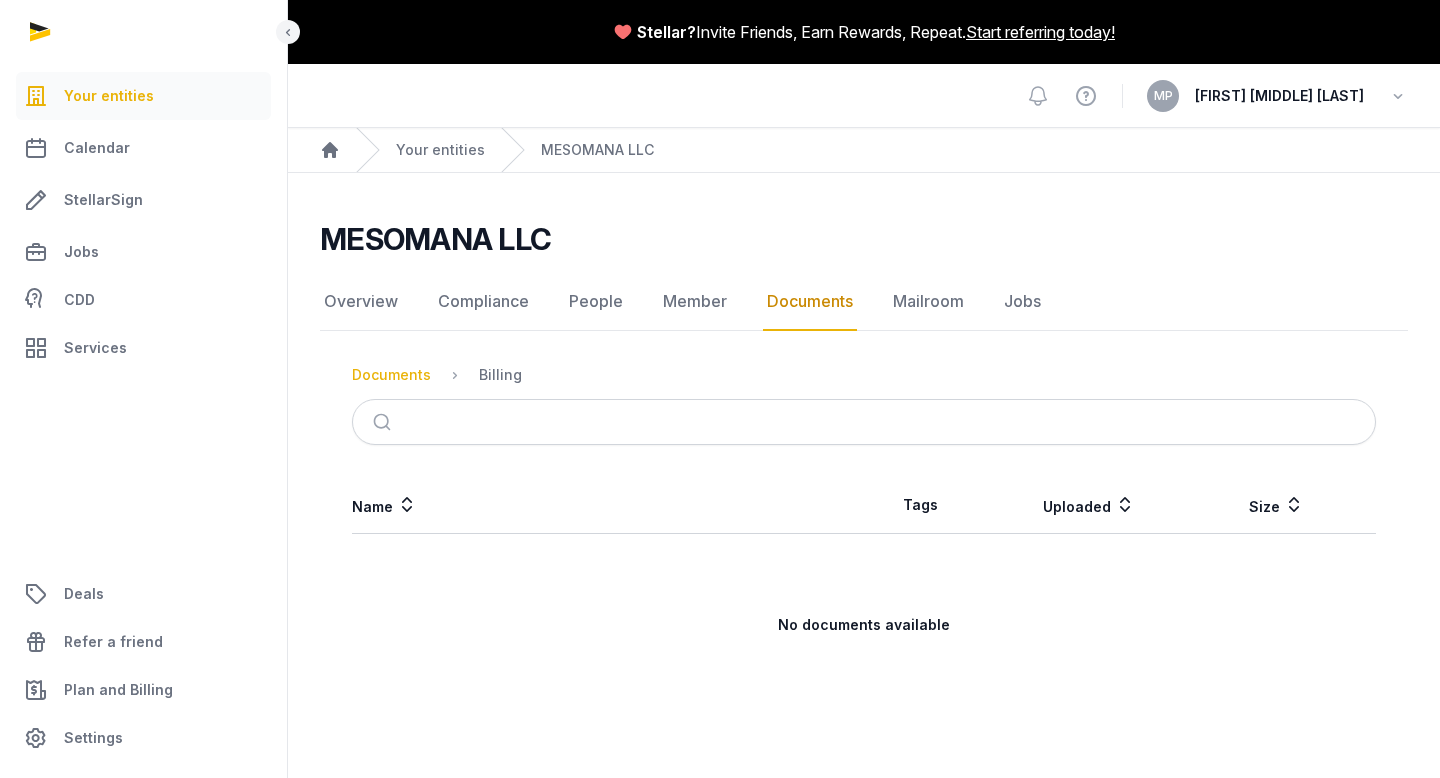 click on "Documents" at bounding box center [391, 375] 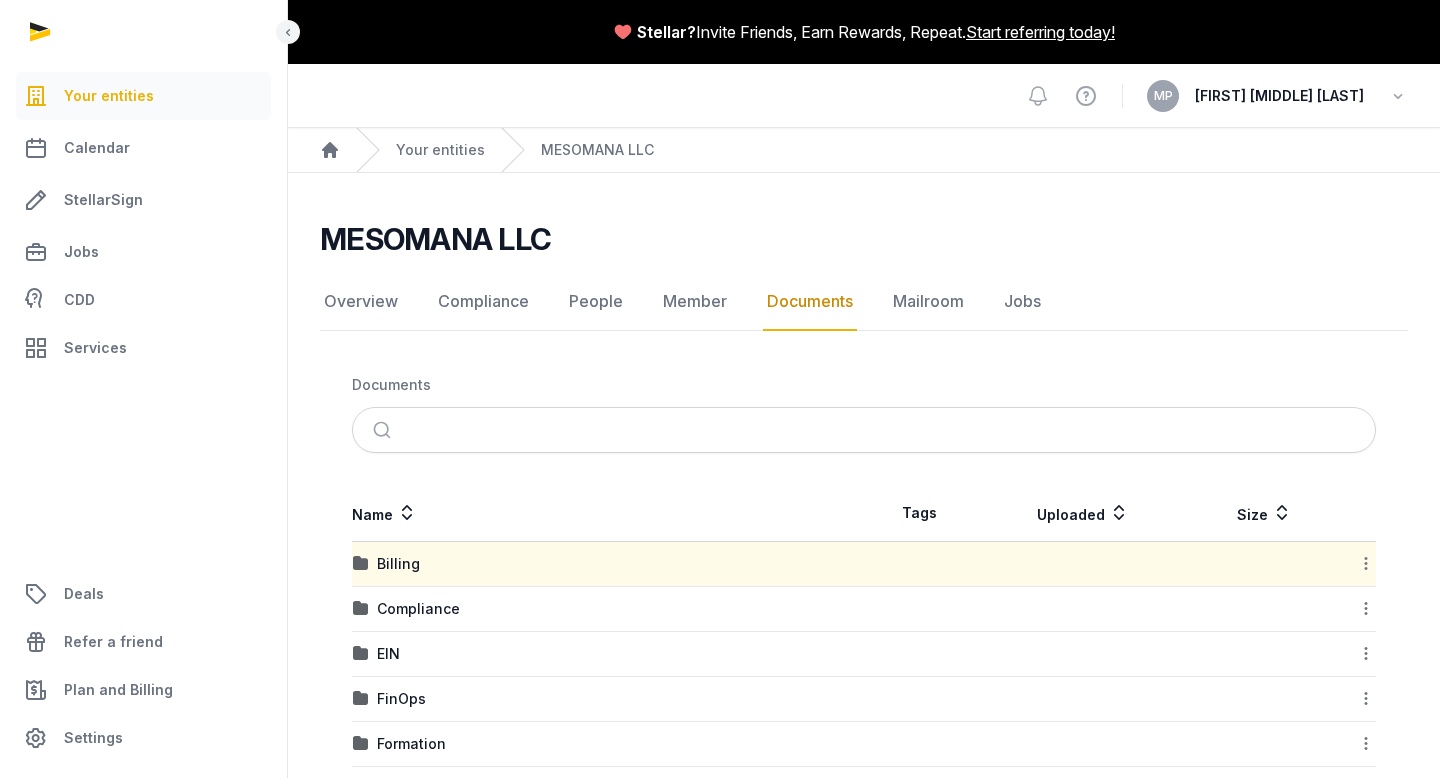 click on "Compliance" at bounding box center [418, 609] 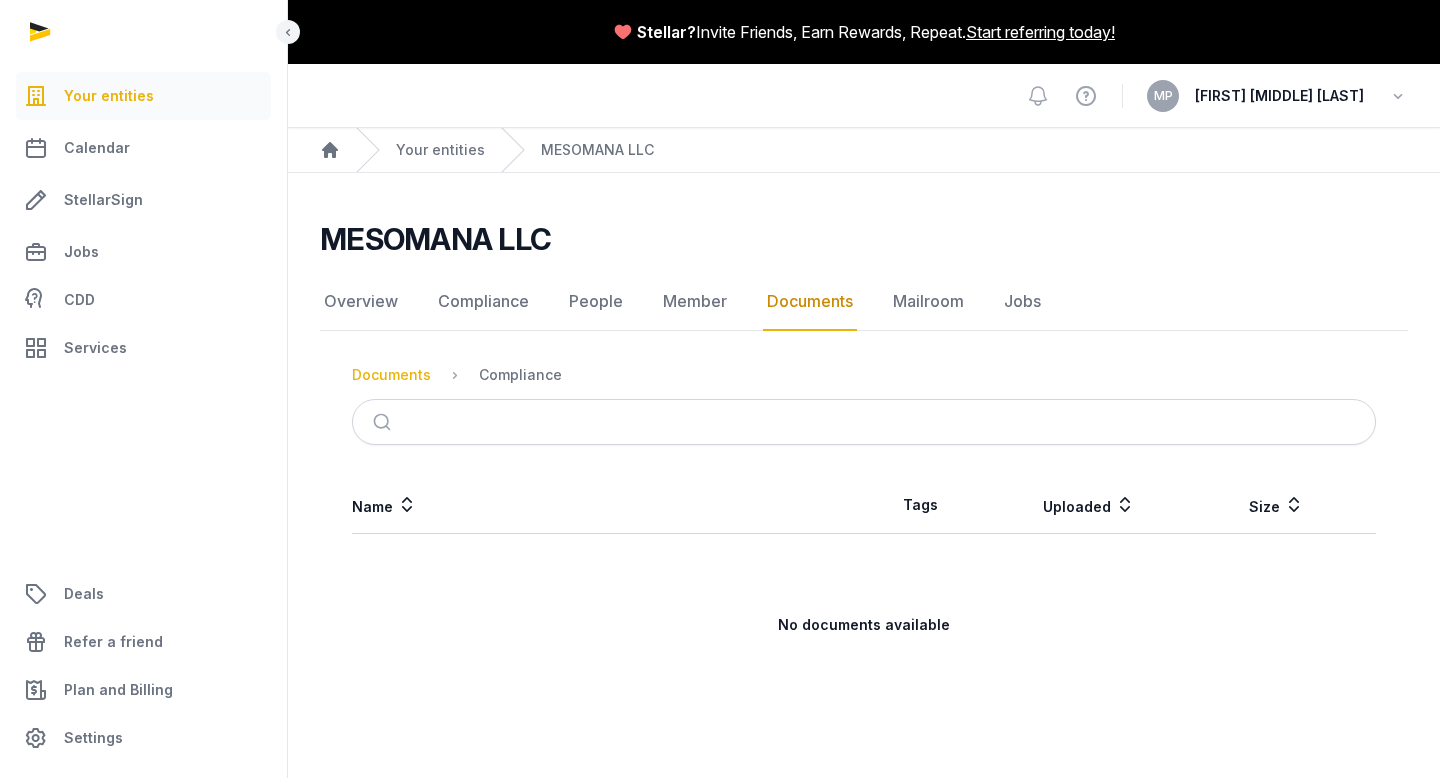 click on "Documents" at bounding box center [391, 375] 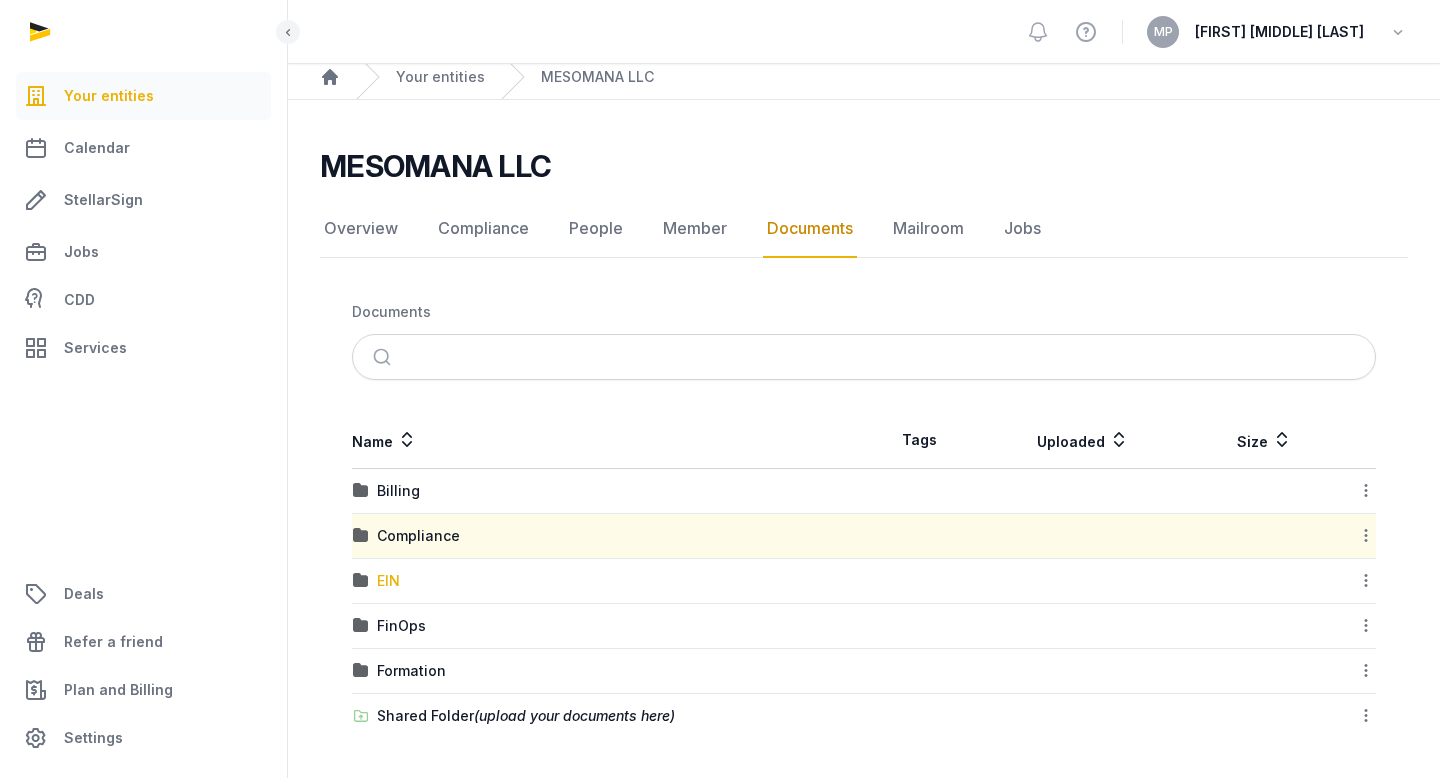 click on "EIN" at bounding box center [388, 581] 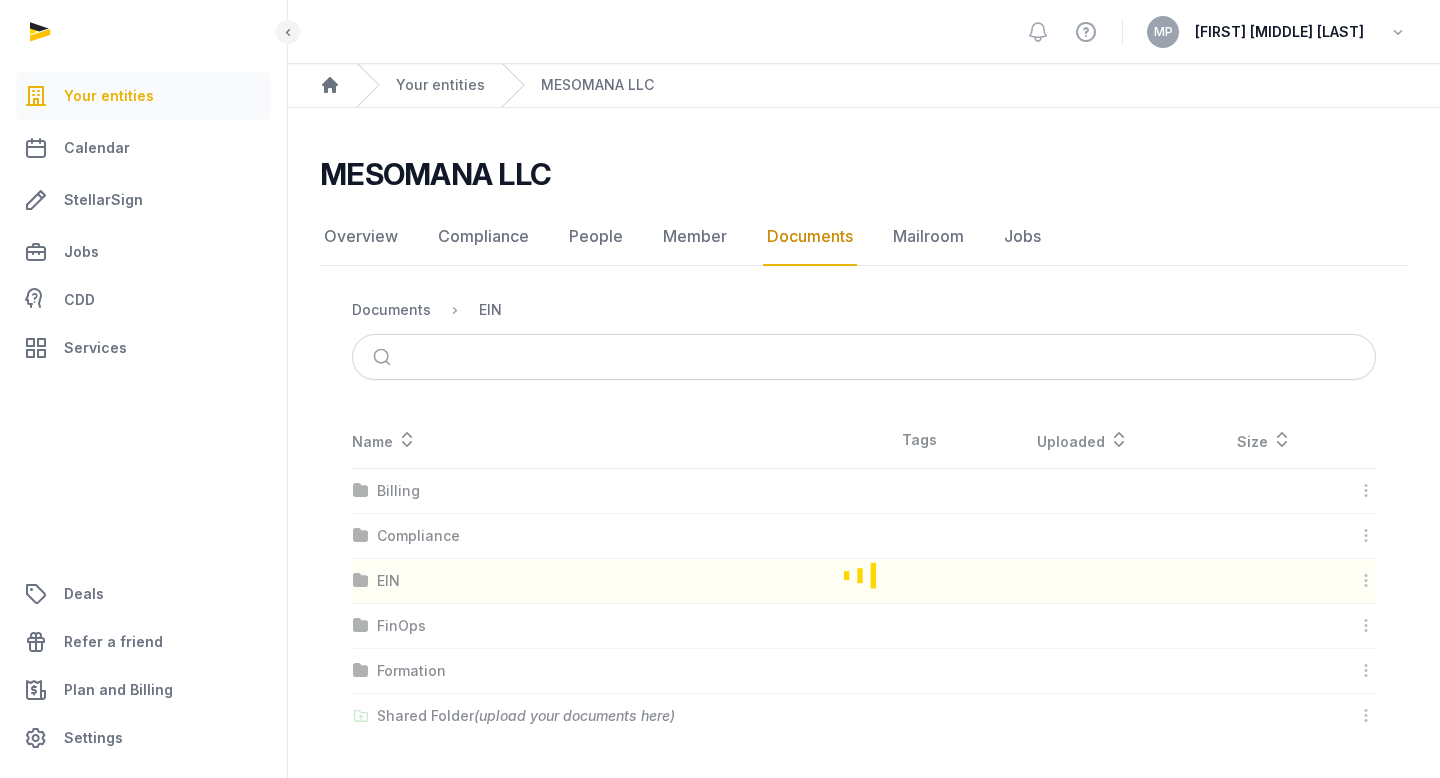 scroll, scrollTop: 0, scrollLeft: 0, axis: both 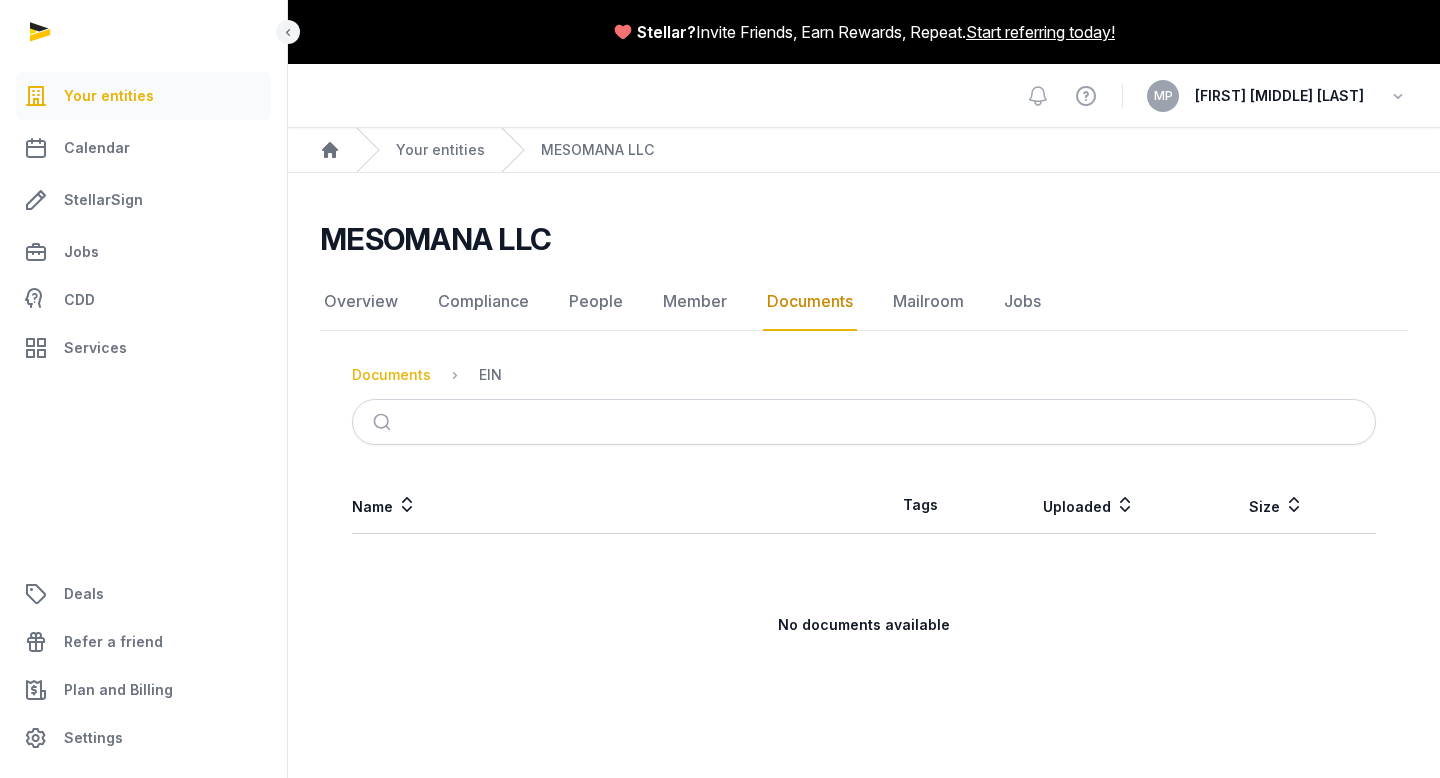 click on "Documents" at bounding box center (391, 375) 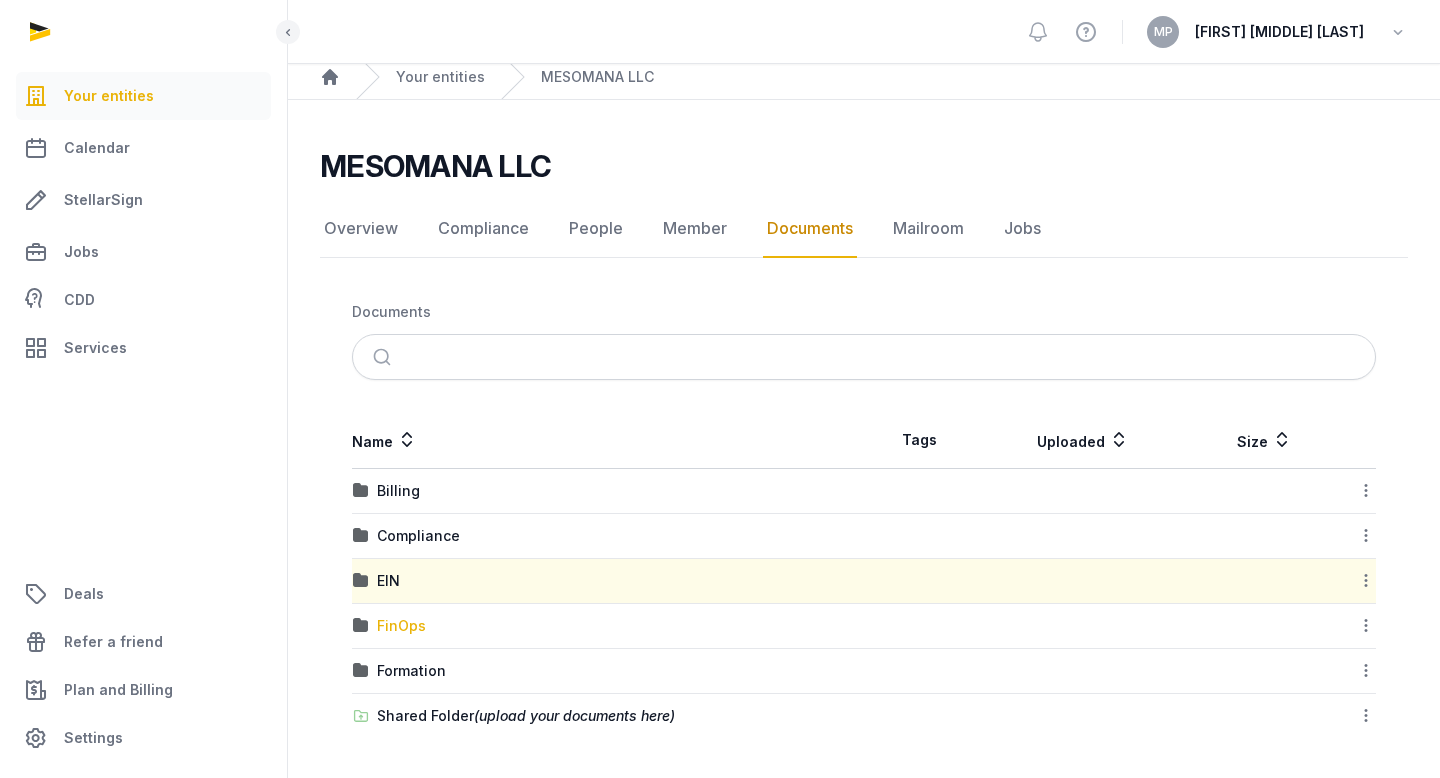 click on "FinOps" at bounding box center (401, 626) 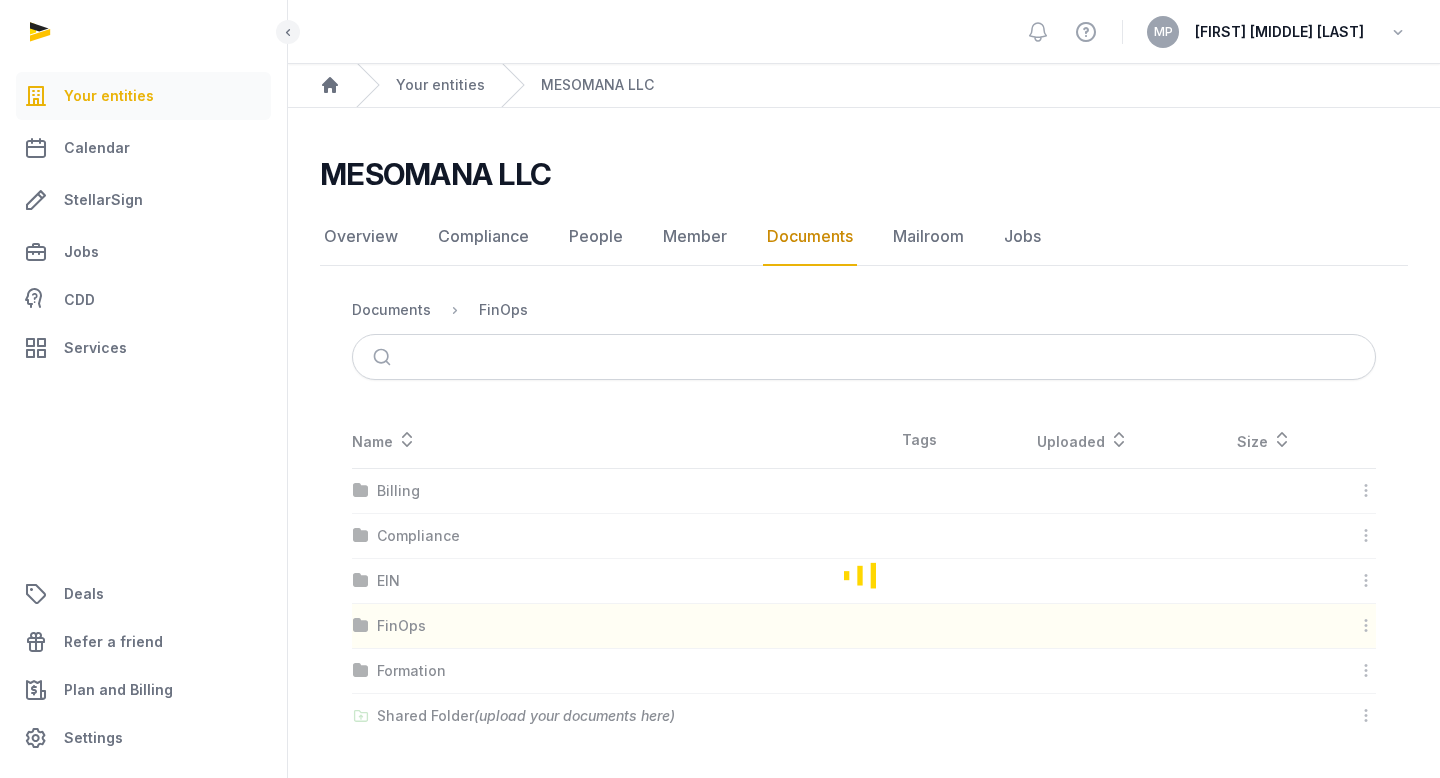 scroll, scrollTop: 0, scrollLeft: 0, axis: both 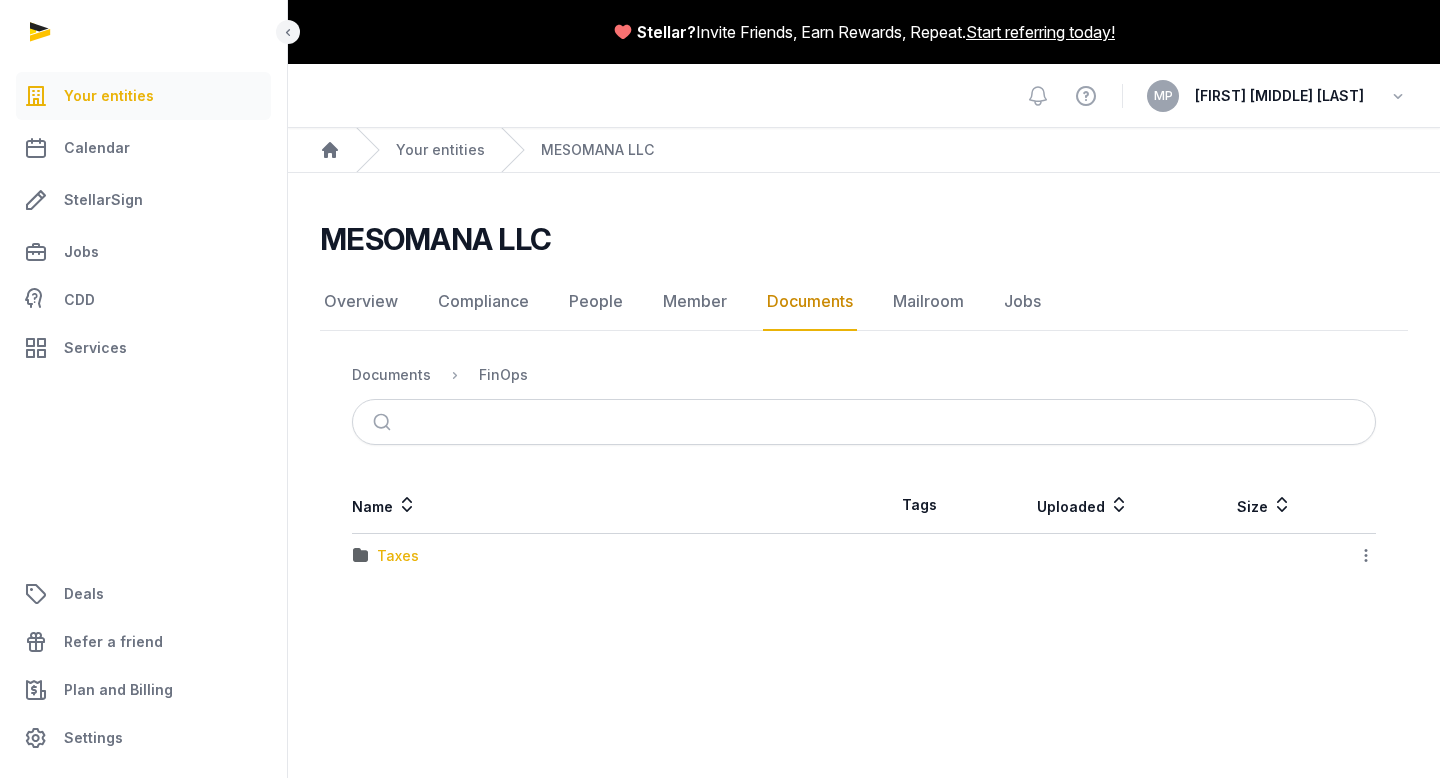 click on "Taxes" at bounding box center (398, 556) 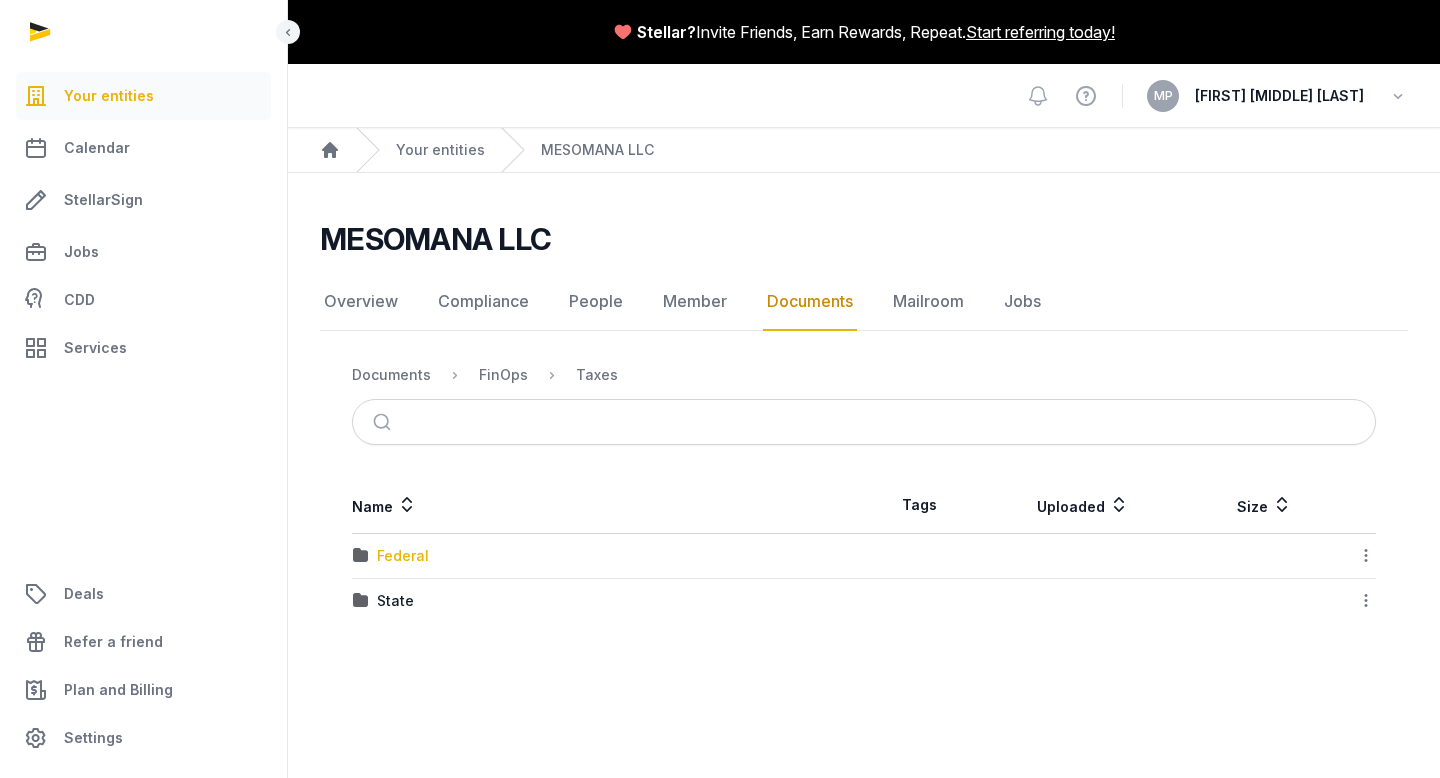 click on "Federal" at bounding box center [403, 556] 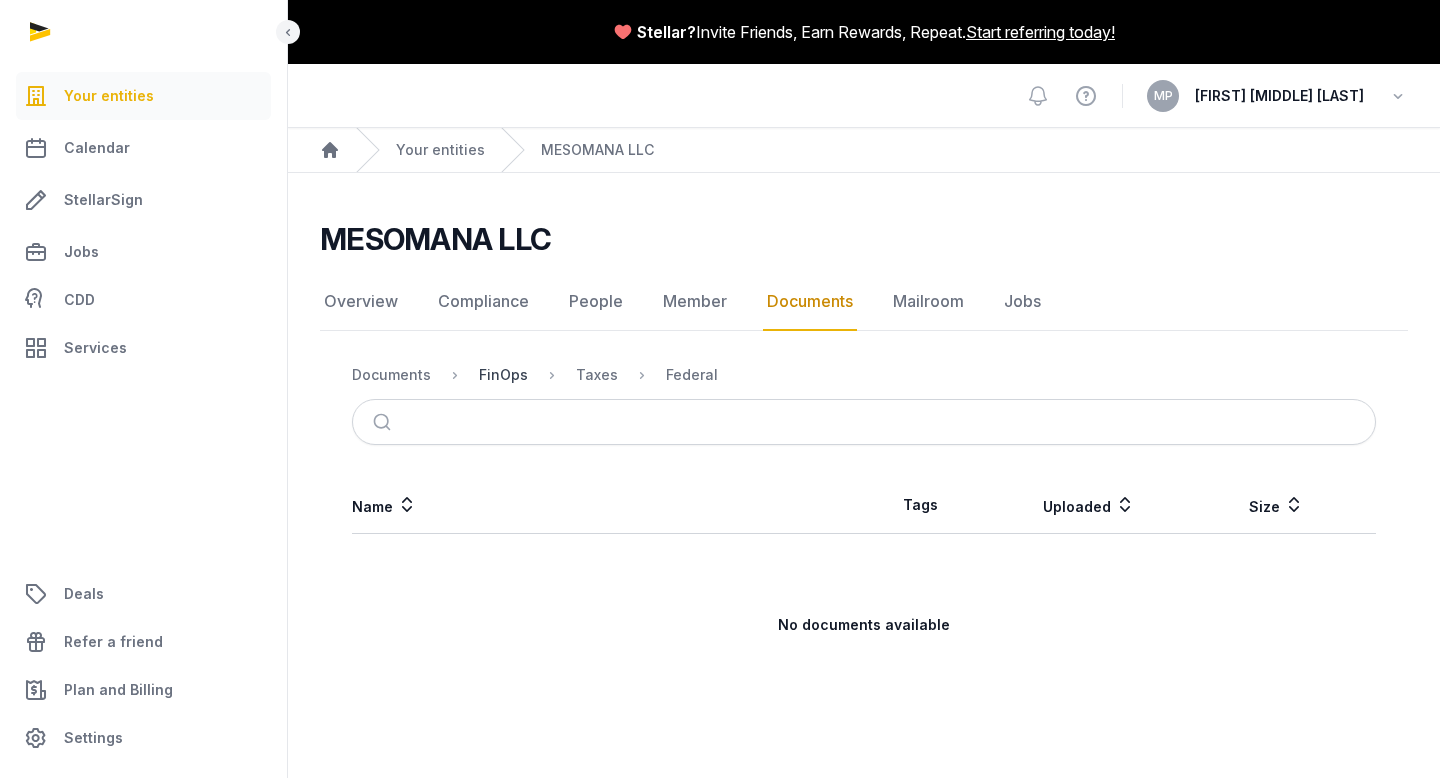 click on "FinOps" at bounding box center [503, 375] 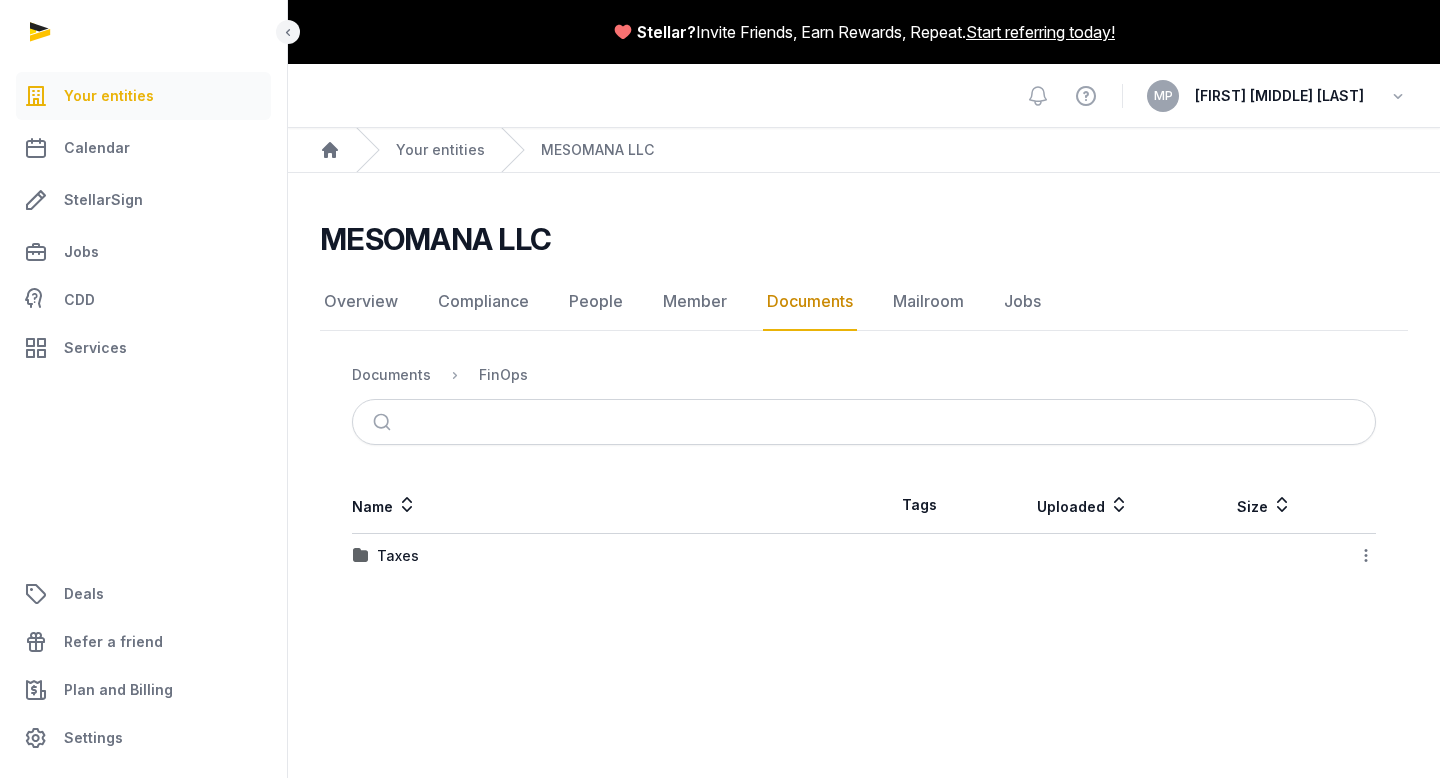click on "Taxes" at bounding box center [398, 556] 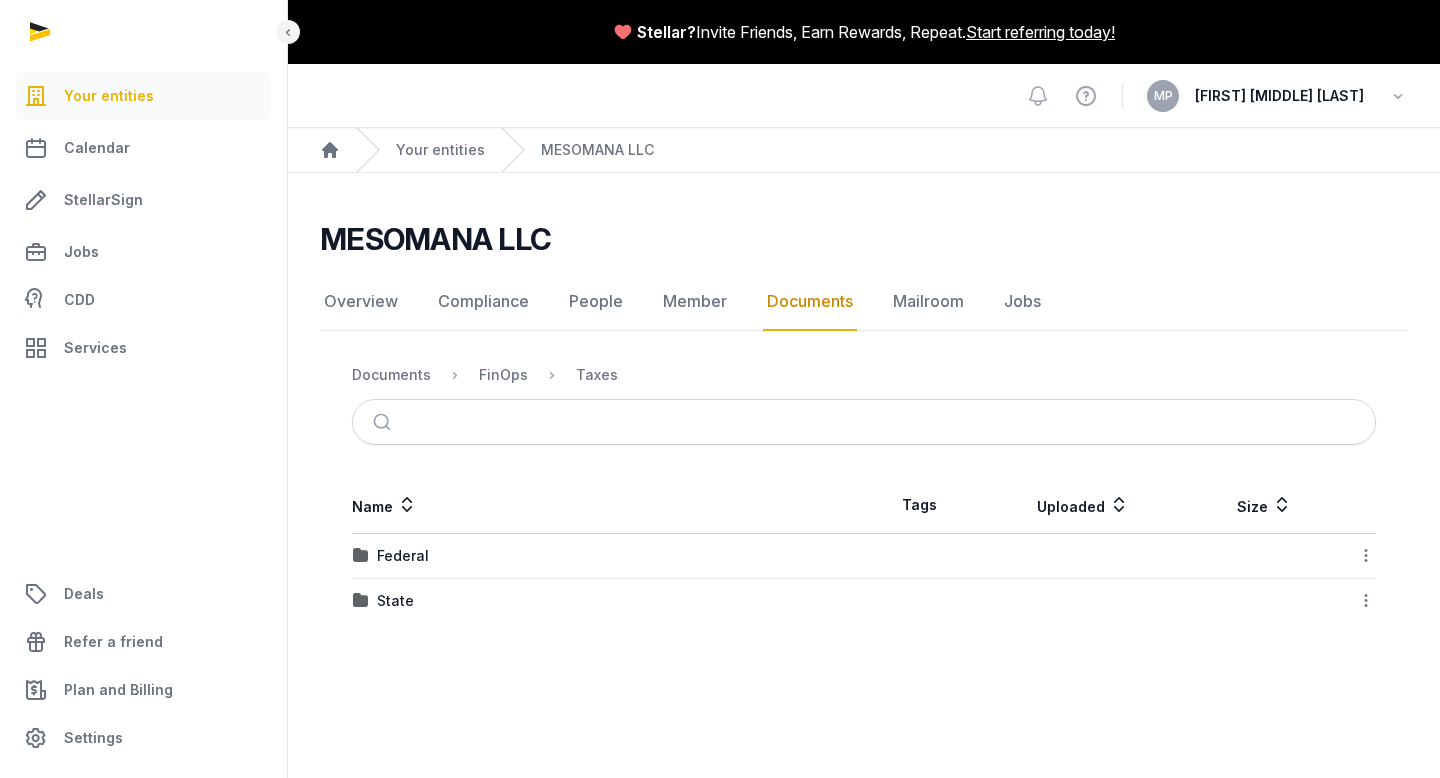 click on "State" at bounding box center (395, 601) 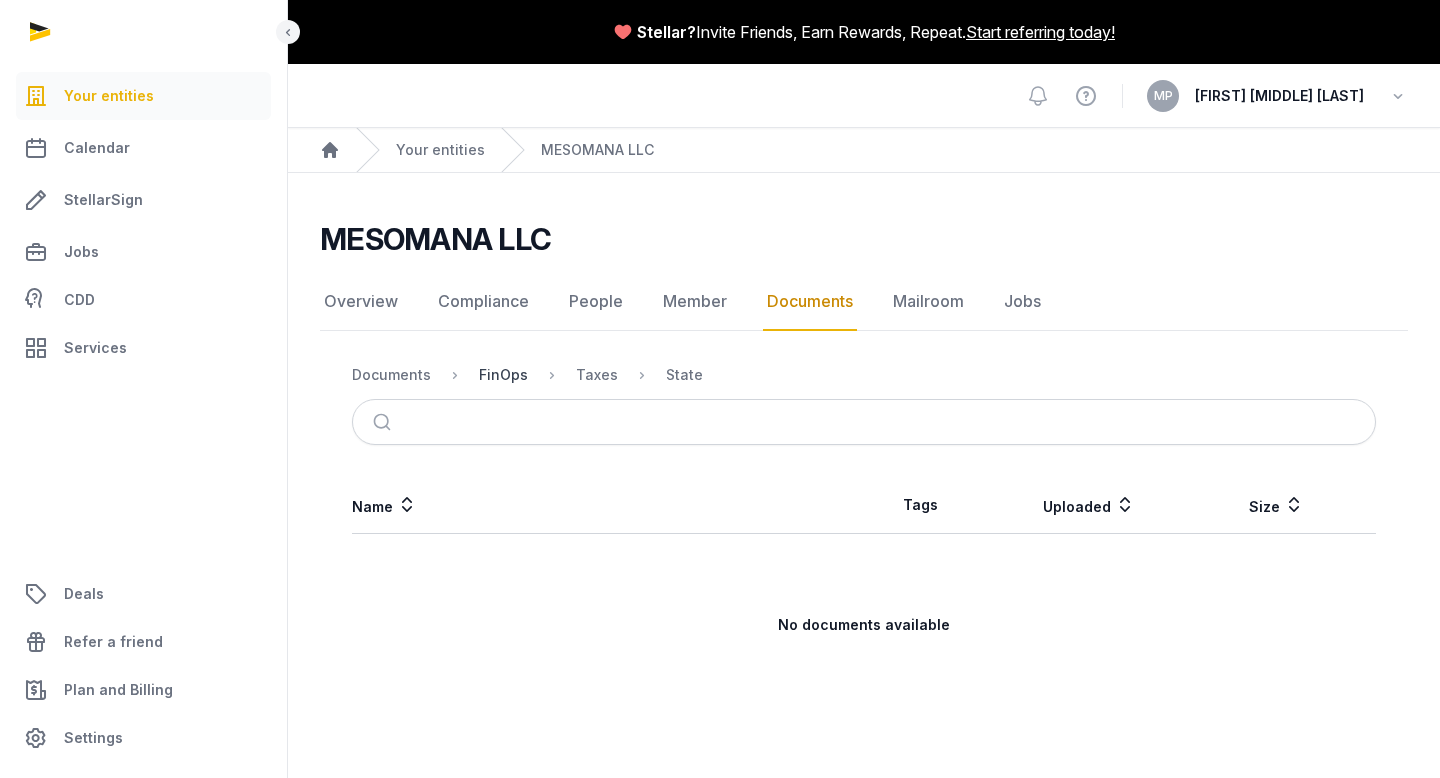 click on "FinOps" at bounding box center (503, 375) 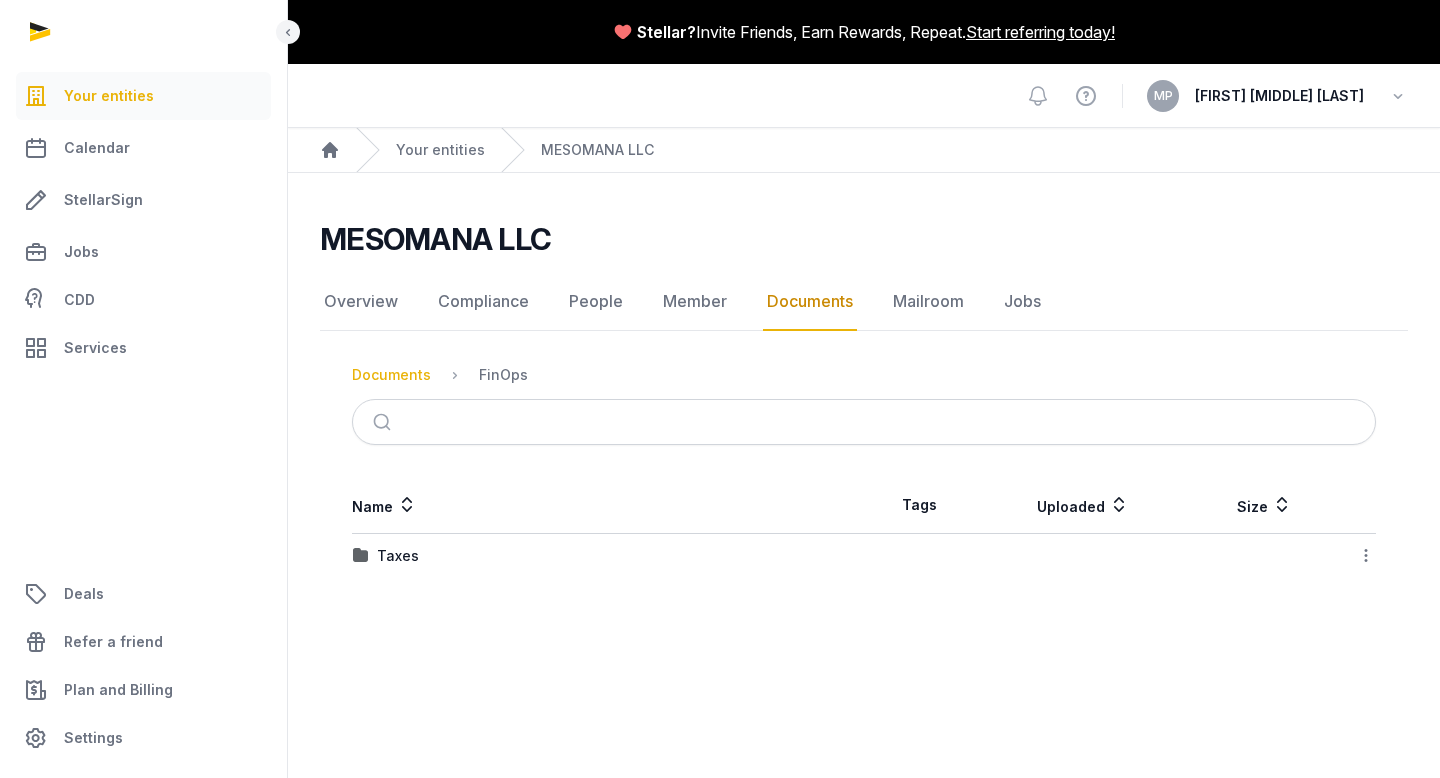 click on "Documents" at bounding box center [391, 375] 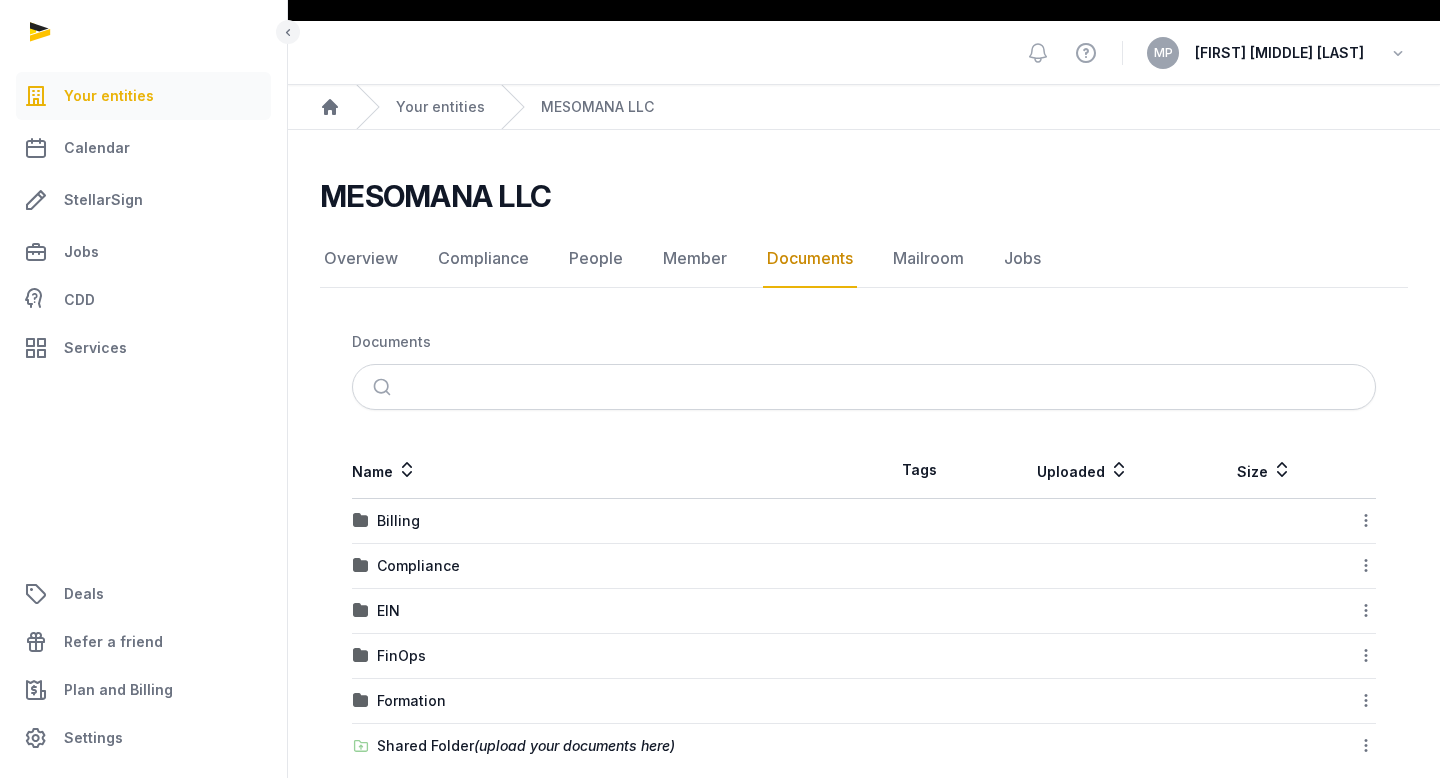 scroll, scrollTop: 73, scrollLeft: 0, axis: vertical 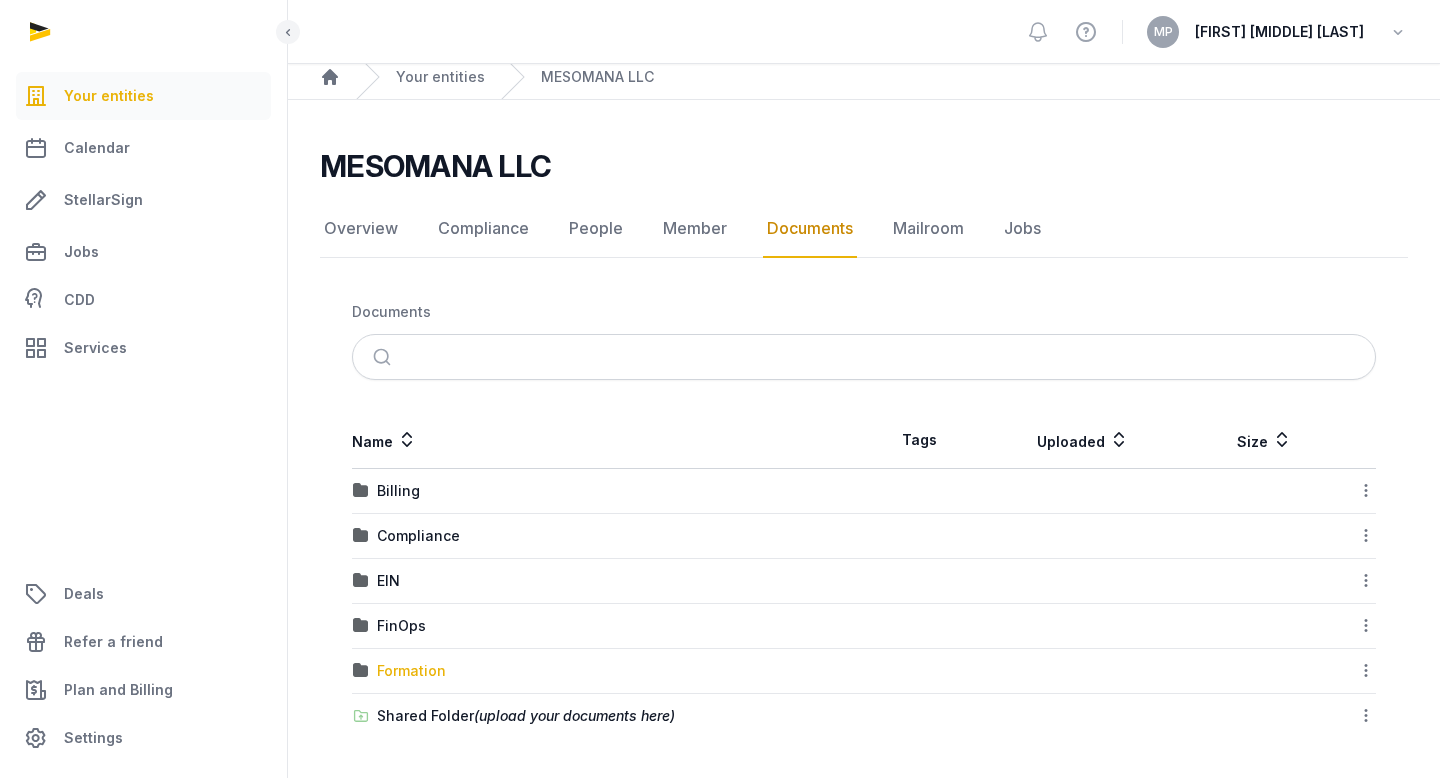 click on "Formation" at bounding box center (411, 671) 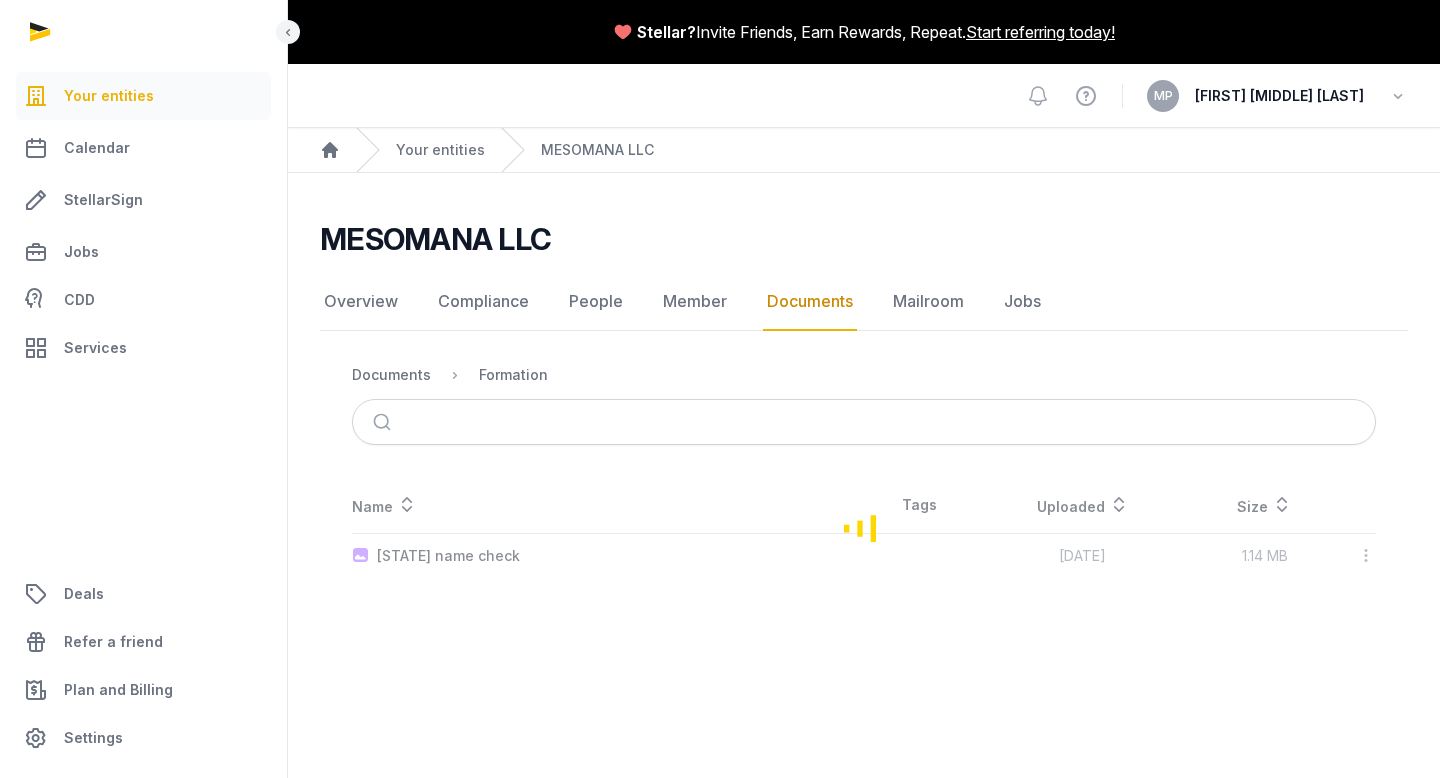 scroll, scrollTop: 0, scrollLeft: 0, axis: both 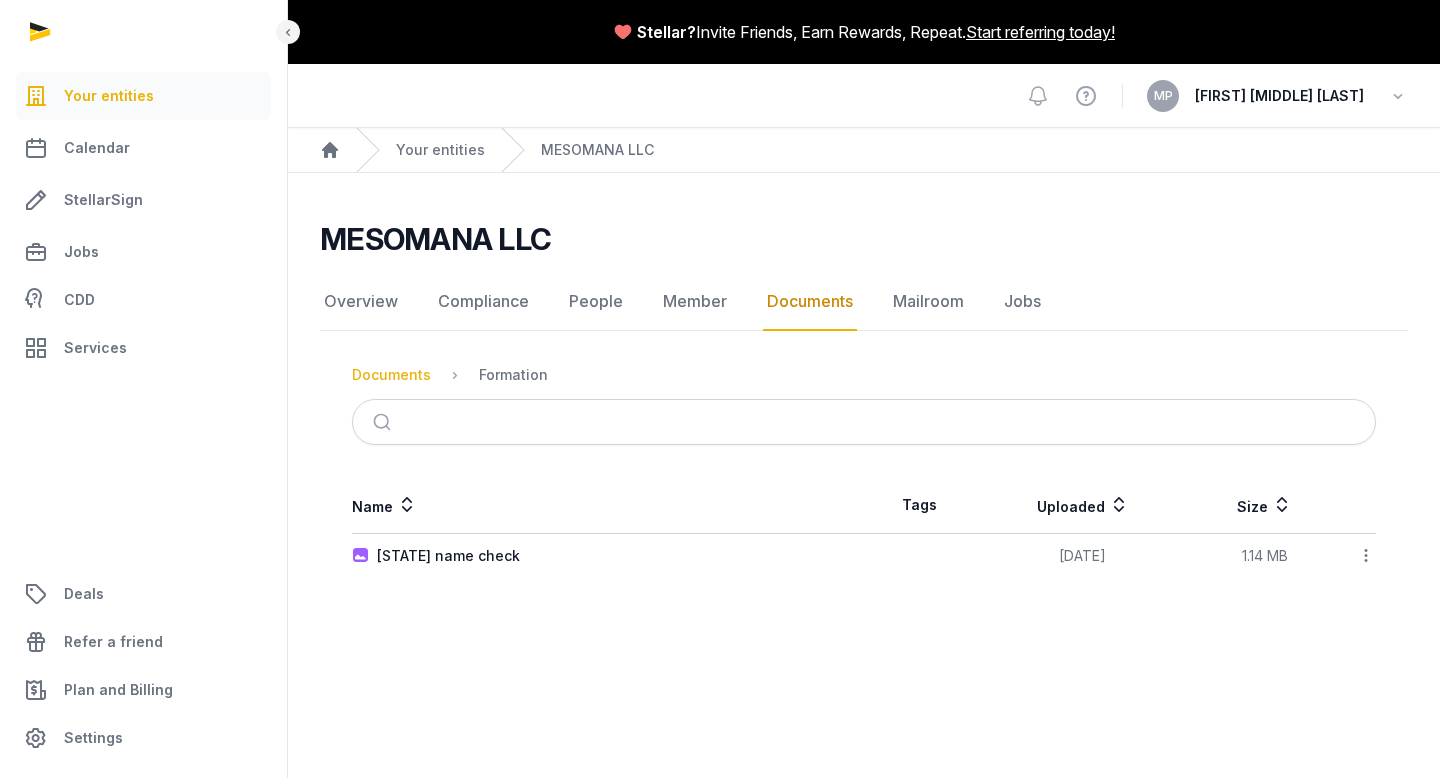 click on "Documents" at bounding box center (391, 375) 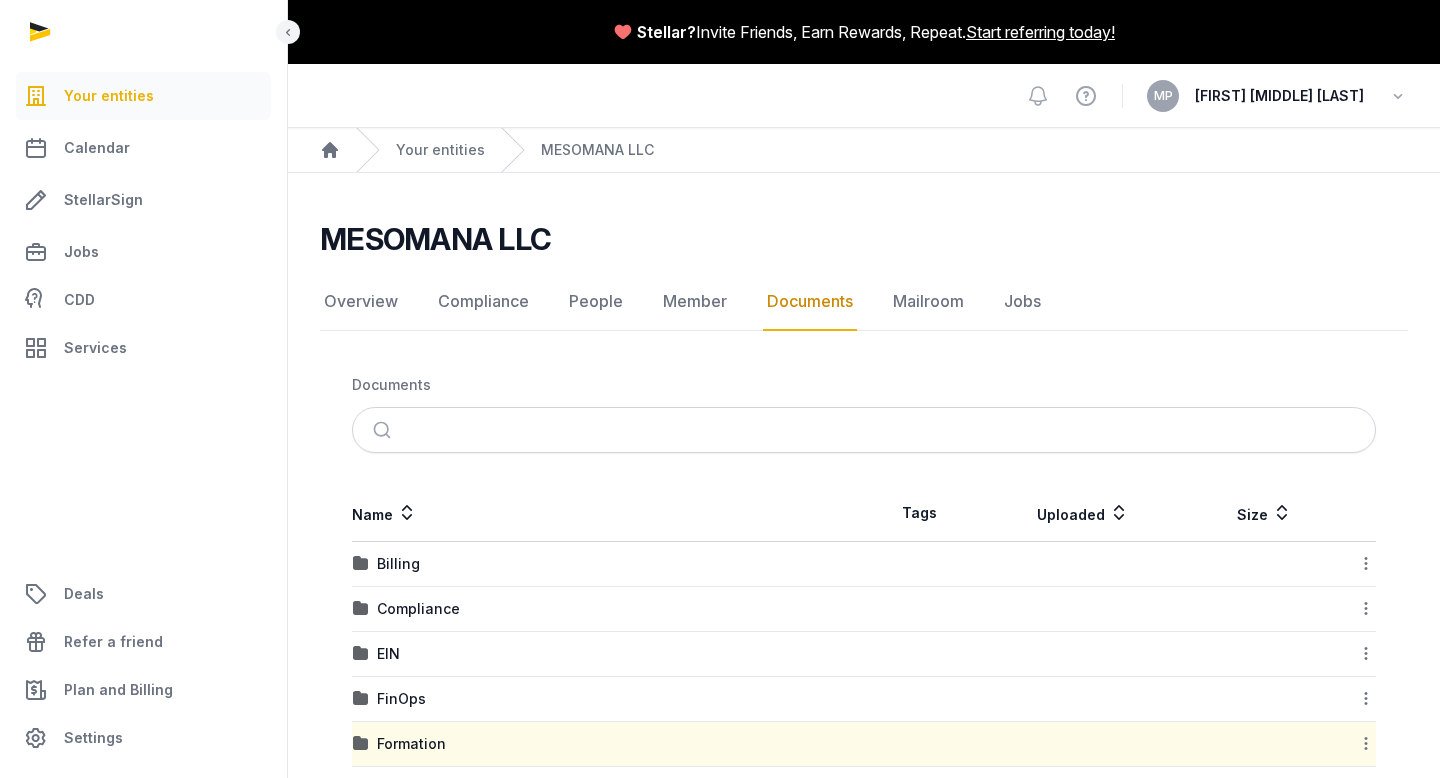 scroll, scrollTop: 73, scrollLeft: 0, axis: vertical 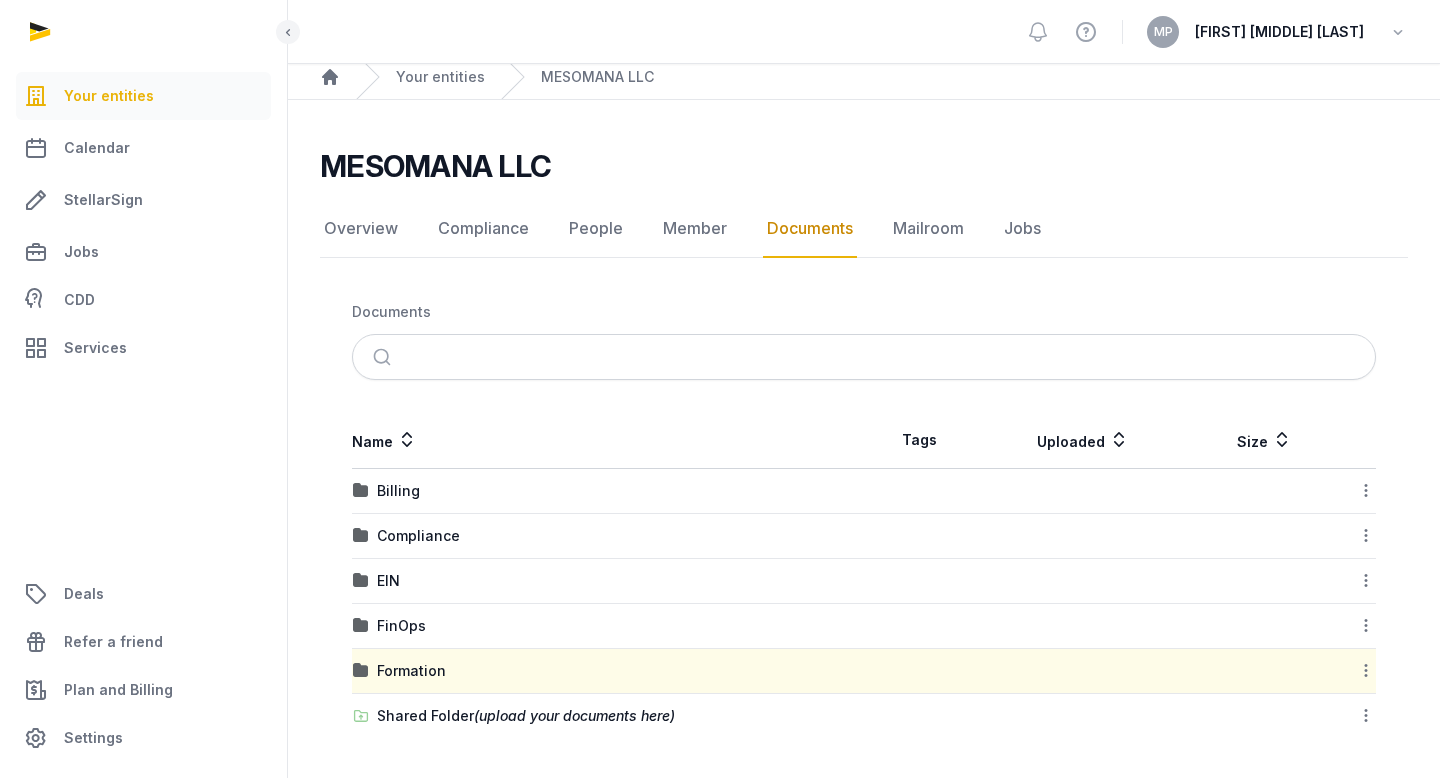 click on "(upload your documents here)" at bounding box center [574, 715] 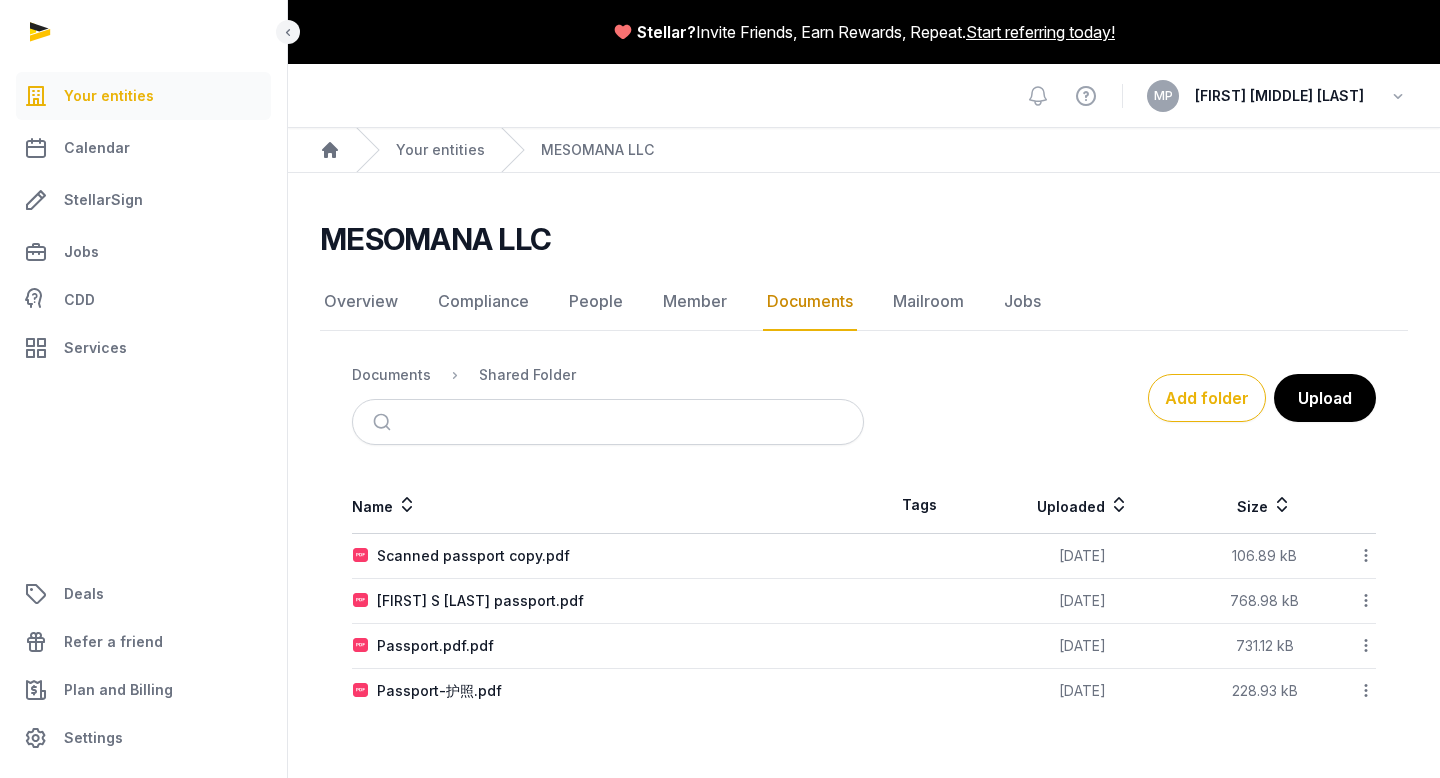 scroll, scrollTop: 0, scrollLeft: 0, axis: both 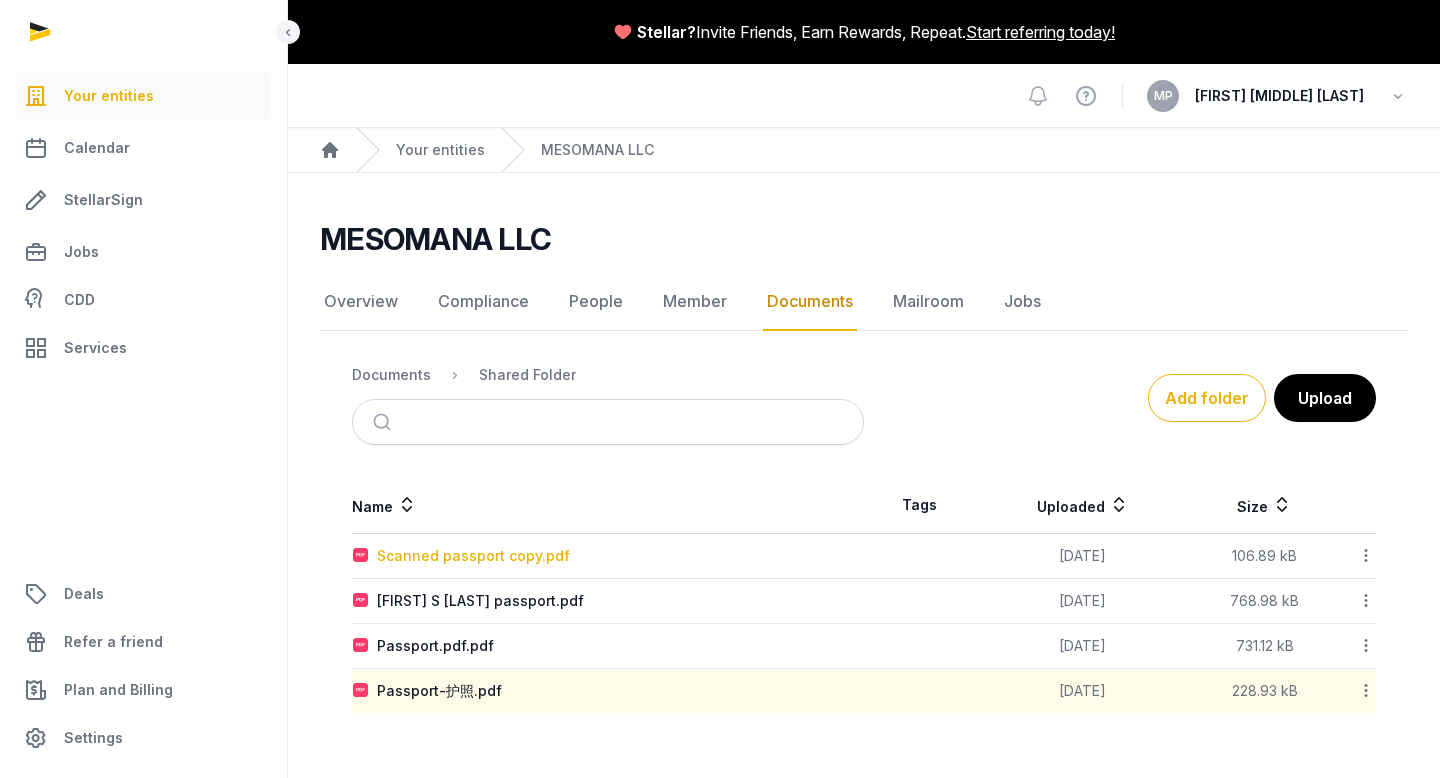 click on "Scanned passport copy.pdf" at bounding box center [473, 556] 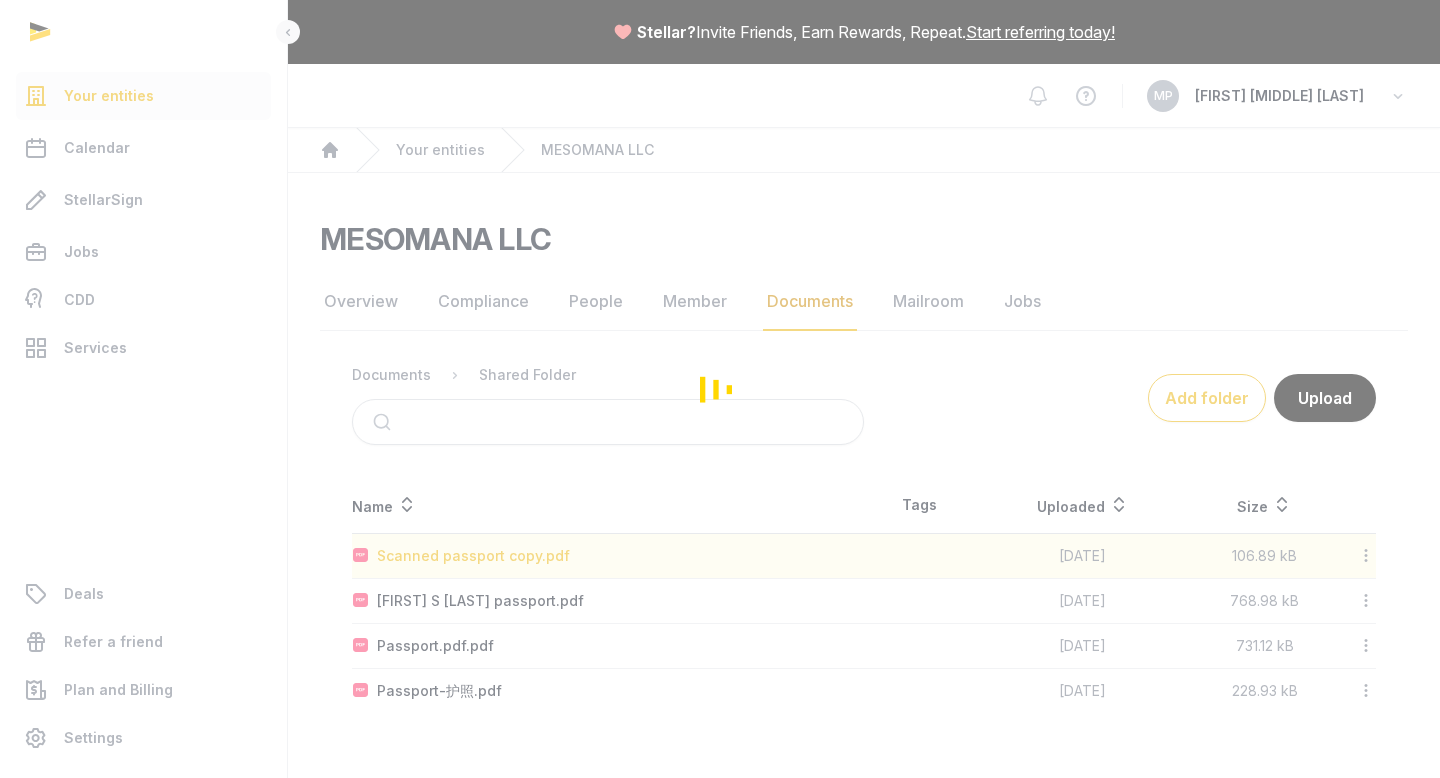click at bounding box center [720, 389] 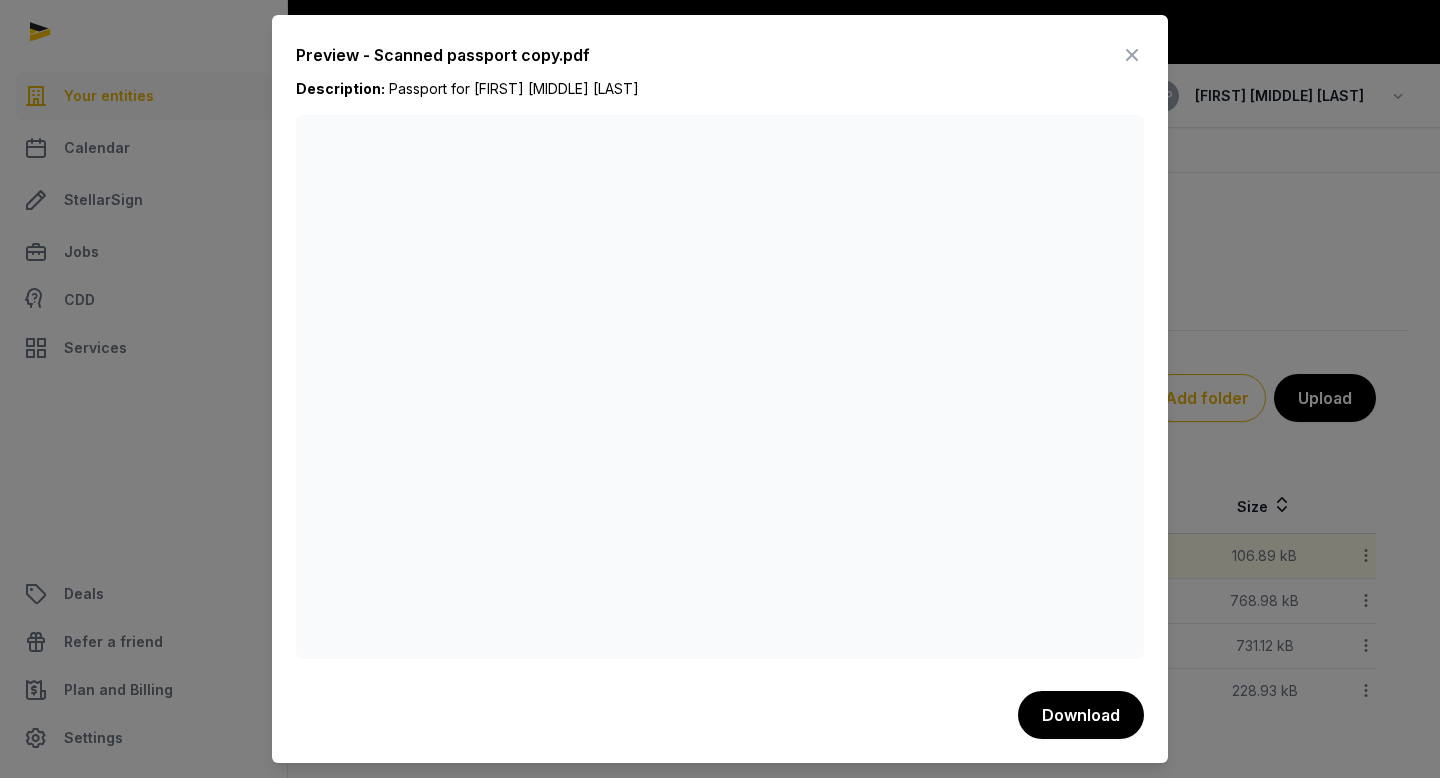 click at bounding box center [1132, 55] 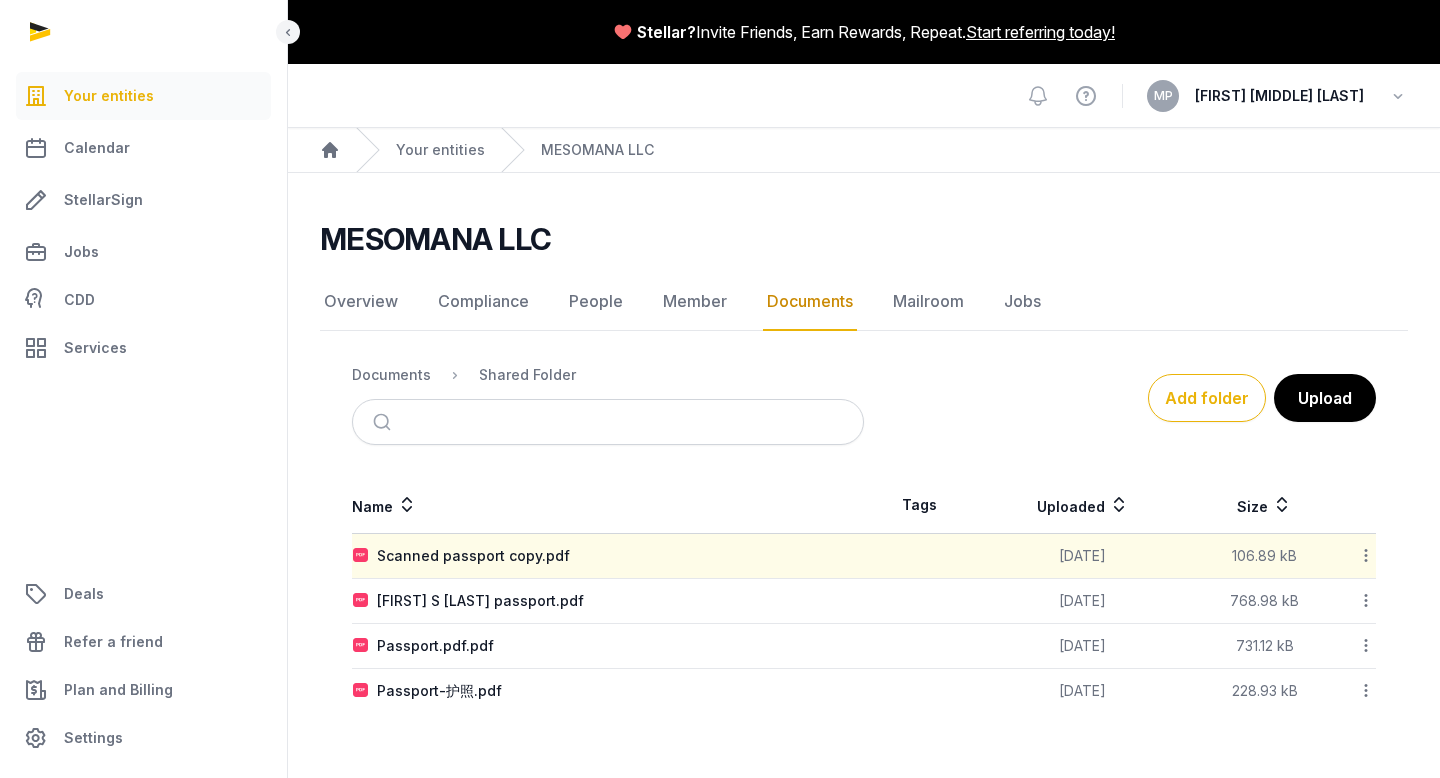 click on "Scanned passport copy.pdf  [DATE] [SIZE]  Download   Copy link   Edit properties   Move   Delete  [FIRST] S [LAST] passport.pdf  [DATE] [SIZE]  Download   Copy link   Edit properties   Move   Delete  Passport.pdf.pdf  [DATE] [SIZE]  Download   Copy link   Edit properties   Move   Delete  Passport-护照.pdf  [DATE] [SIZE]  Download   Copy link   Edit properties   Move   Delete" 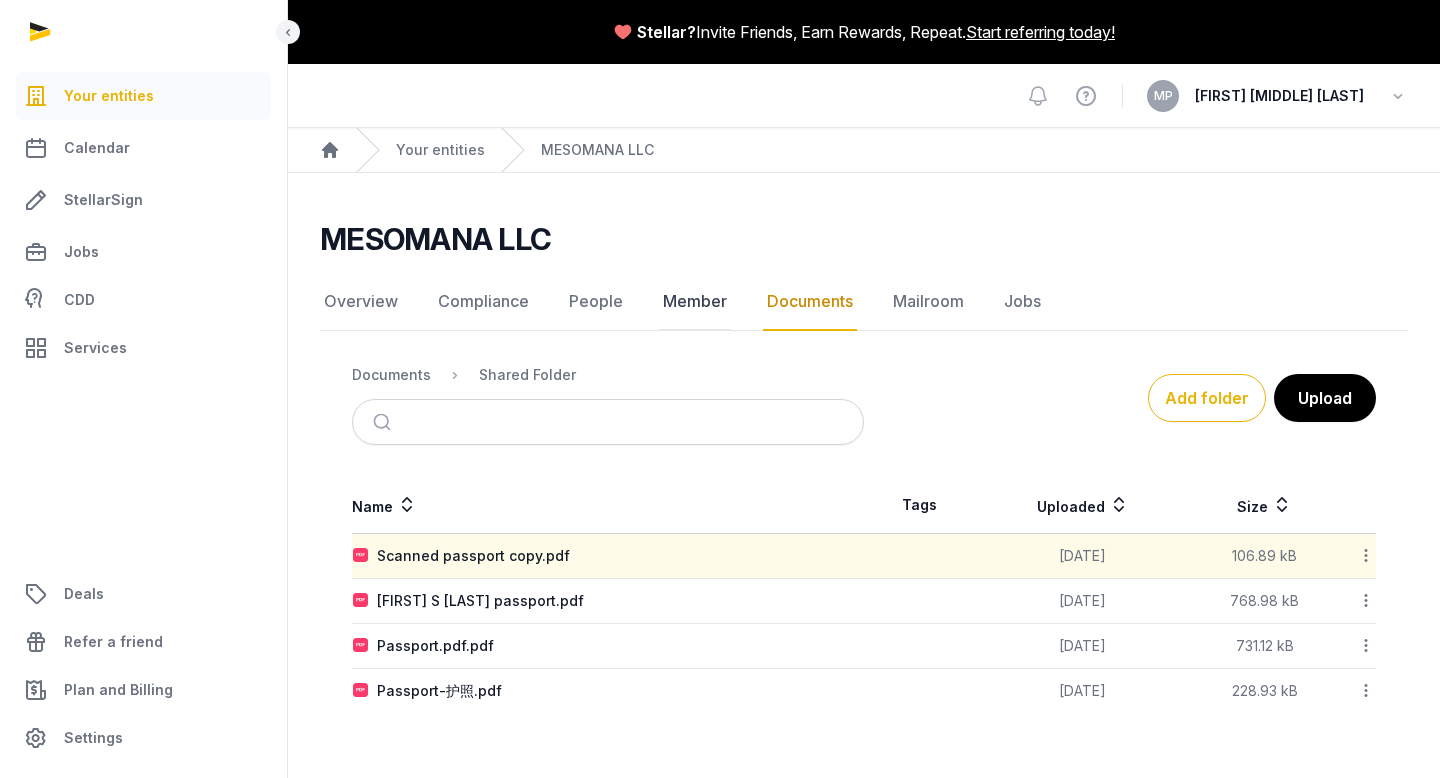 click on "Member" 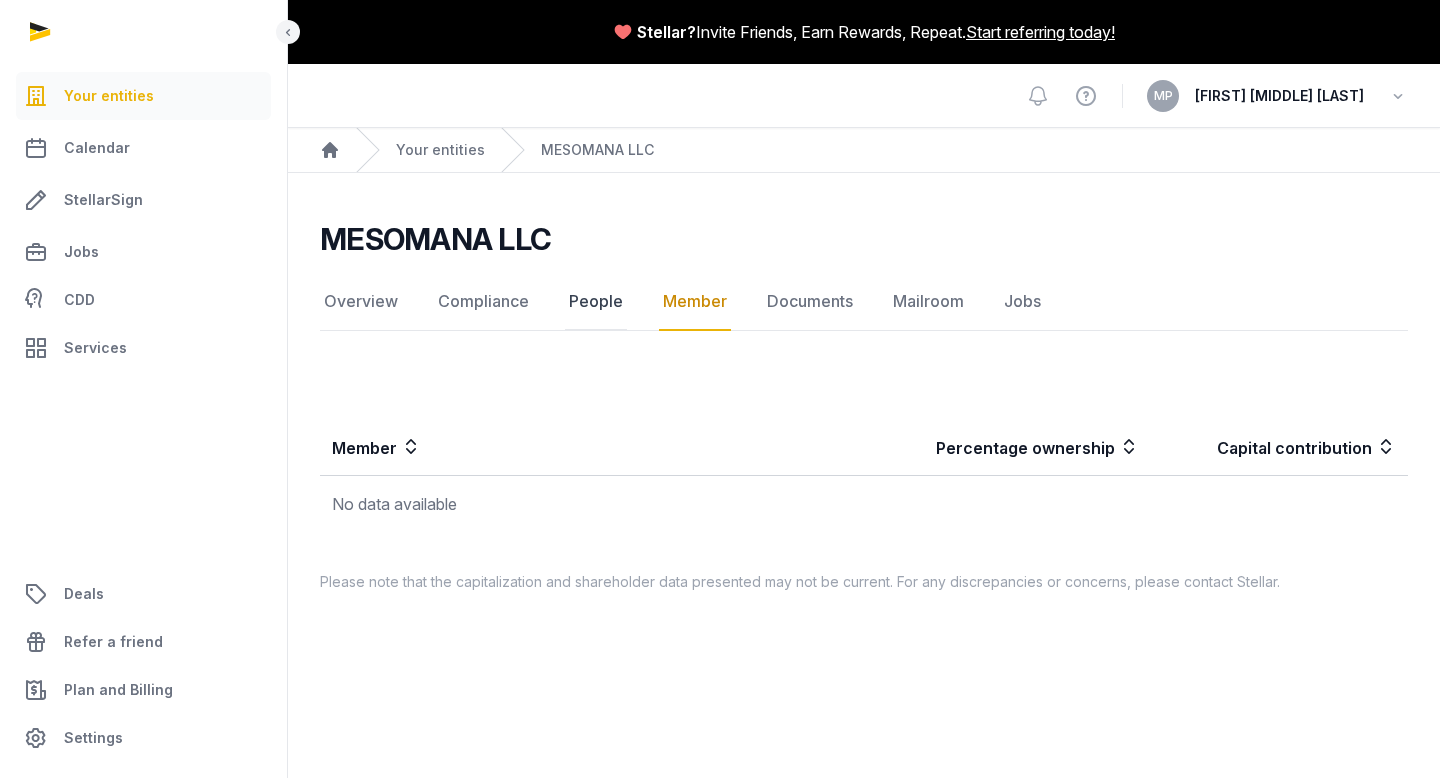 click on "People" 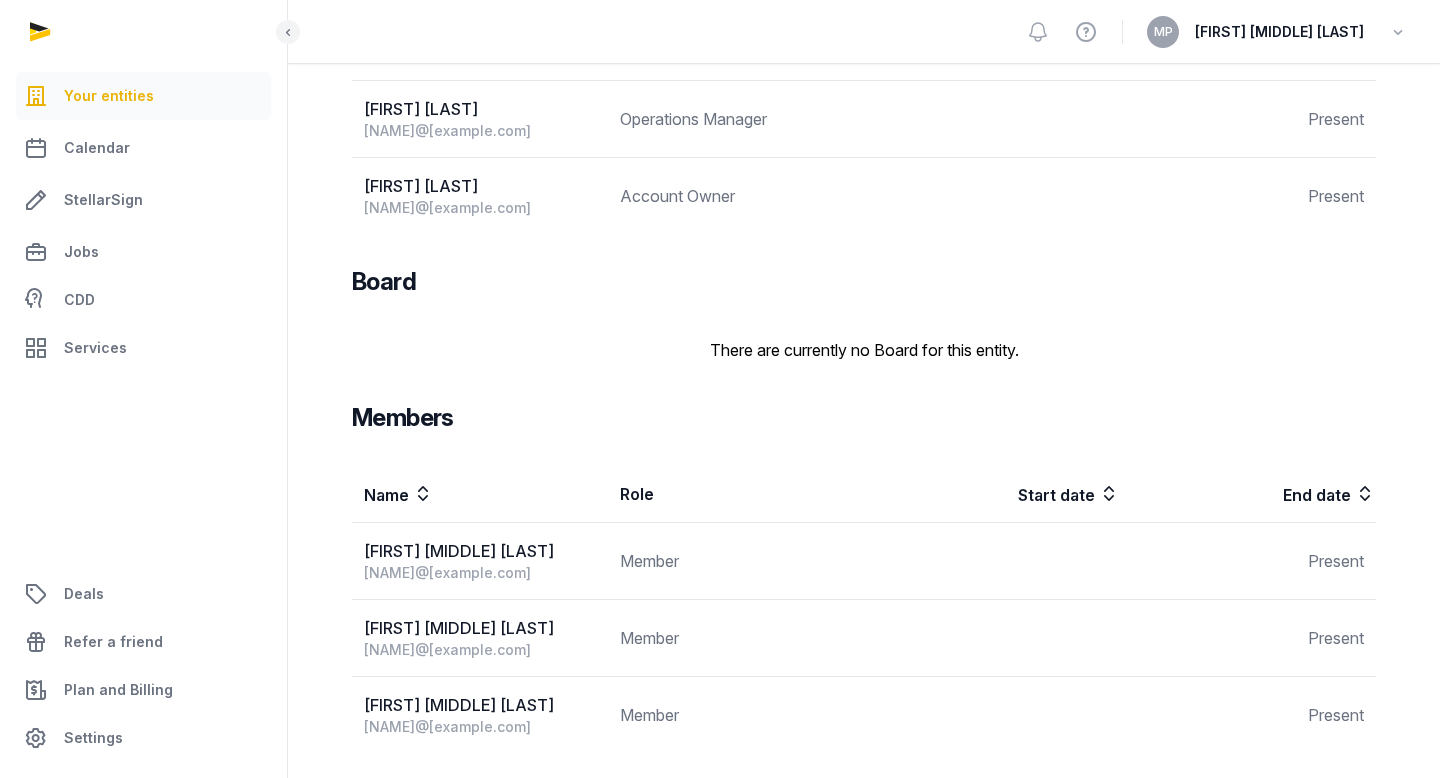 scroll, scrollTop: 647, scrollLeft: 0, axis: vertical 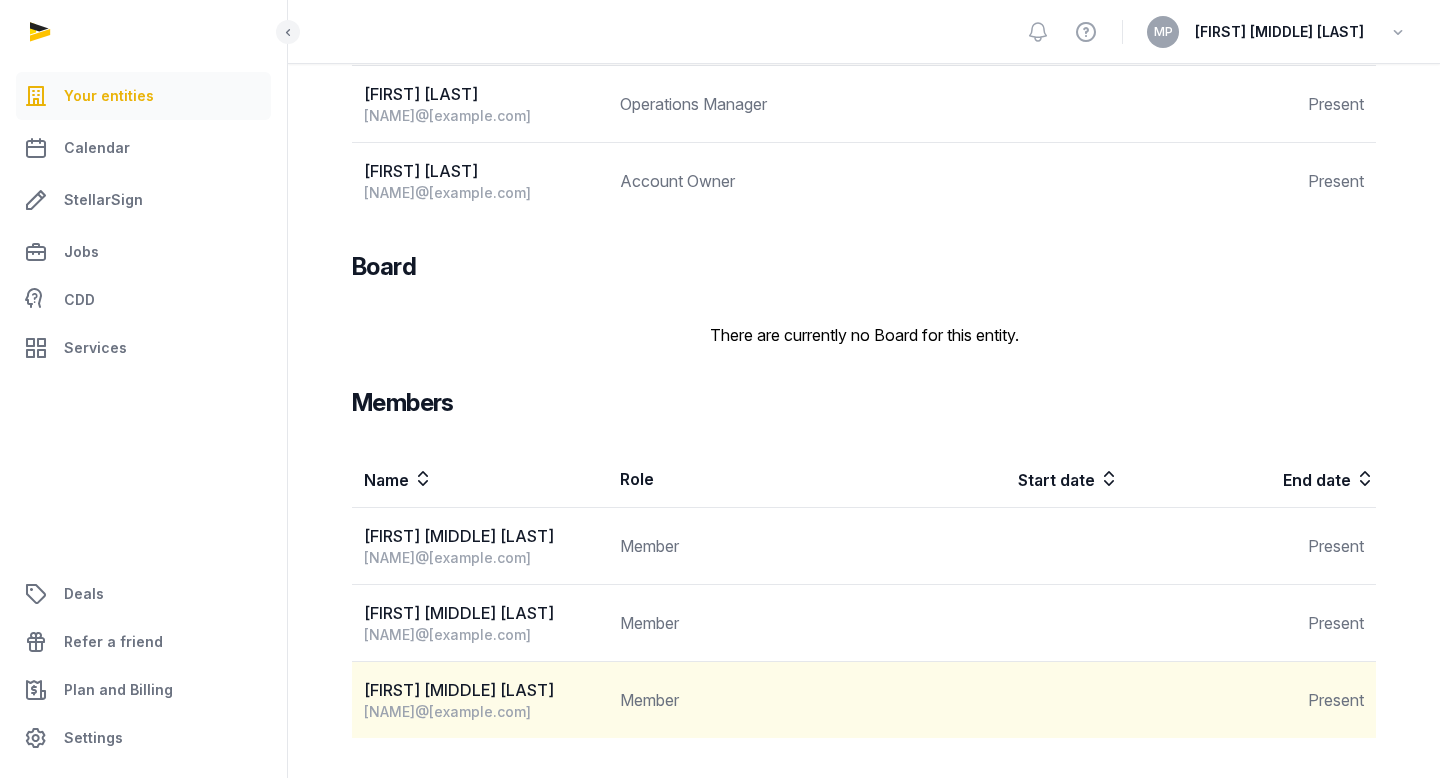 click on "[FIRST] [MIDDLE] [LAST]" at bounding box center (485, 690) 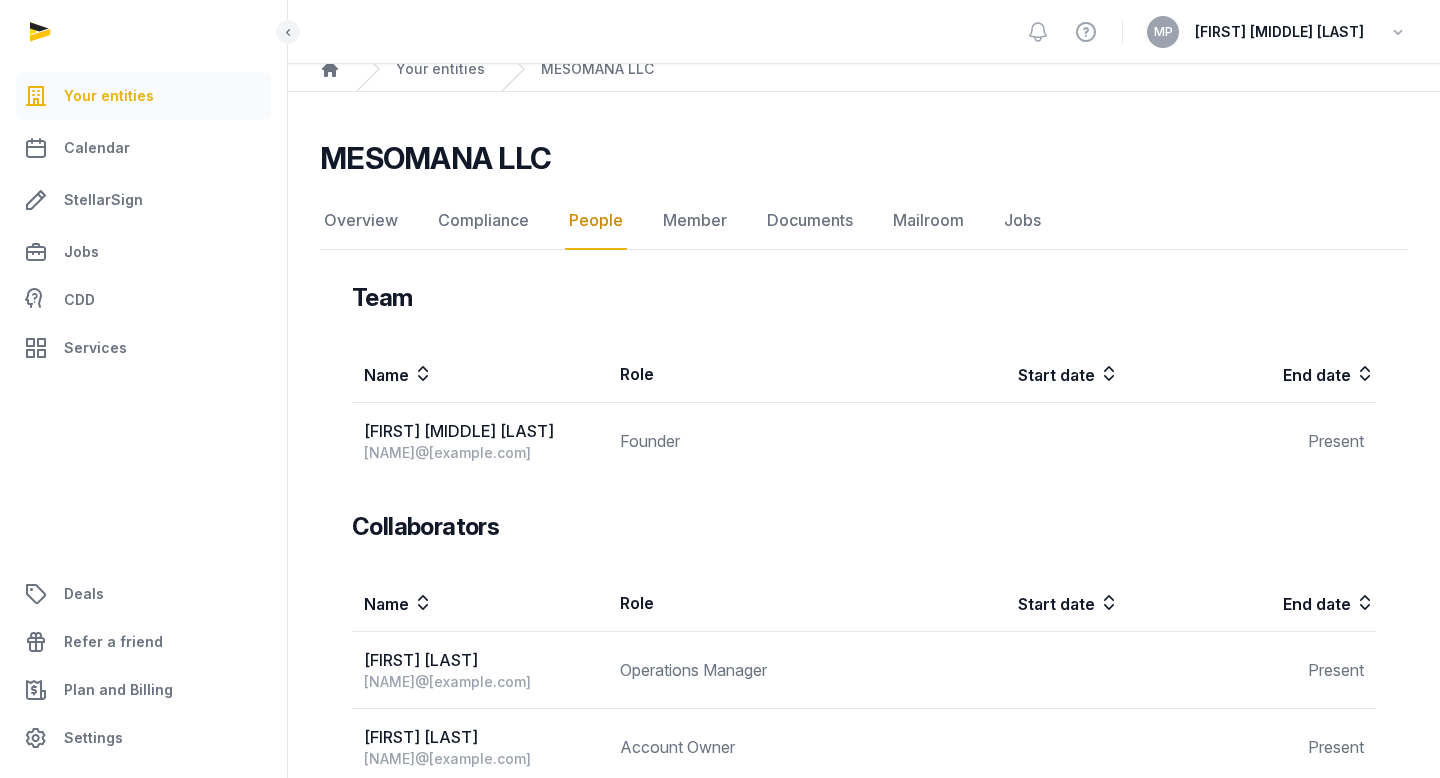 scroll, scrollTop: 0, scrollLeft: 0, axis: both 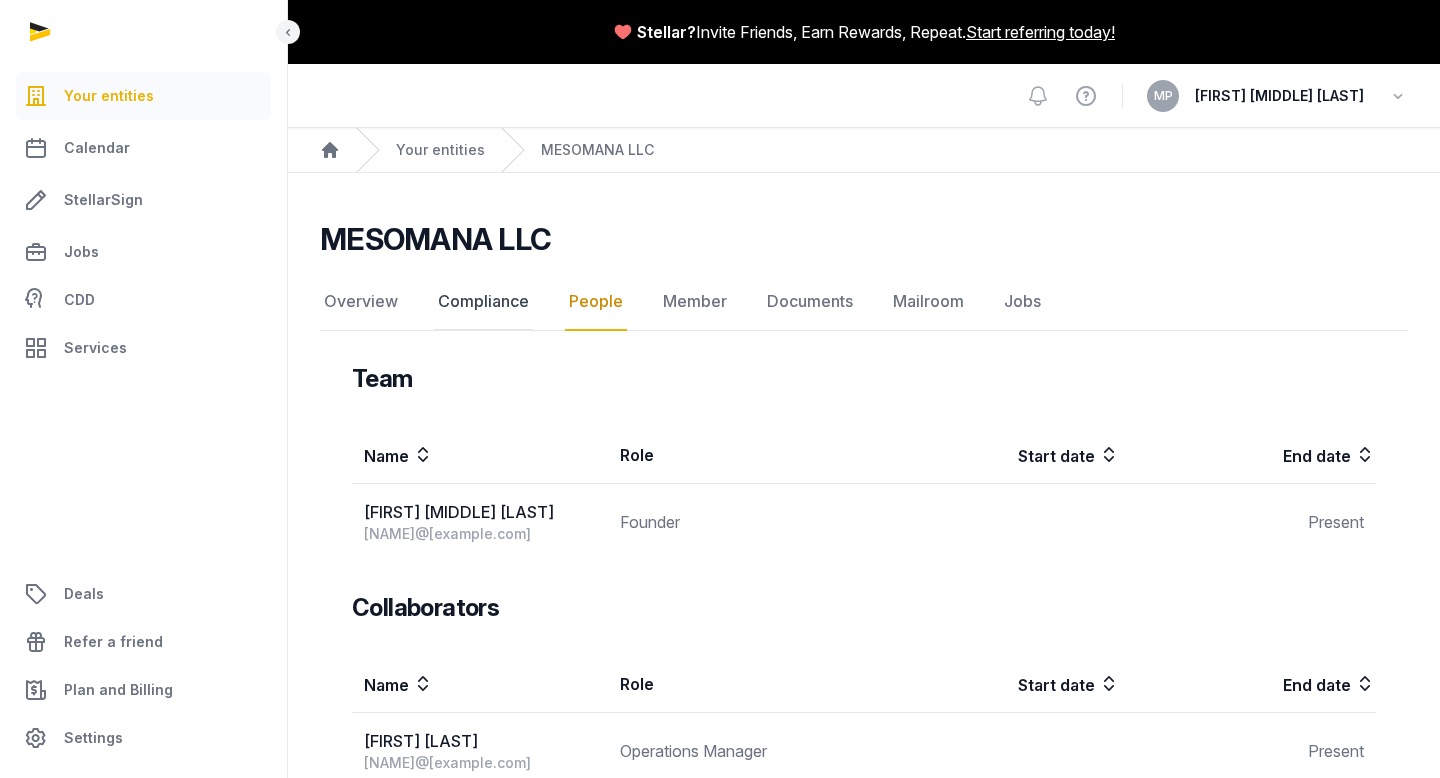 click on "Compliance" 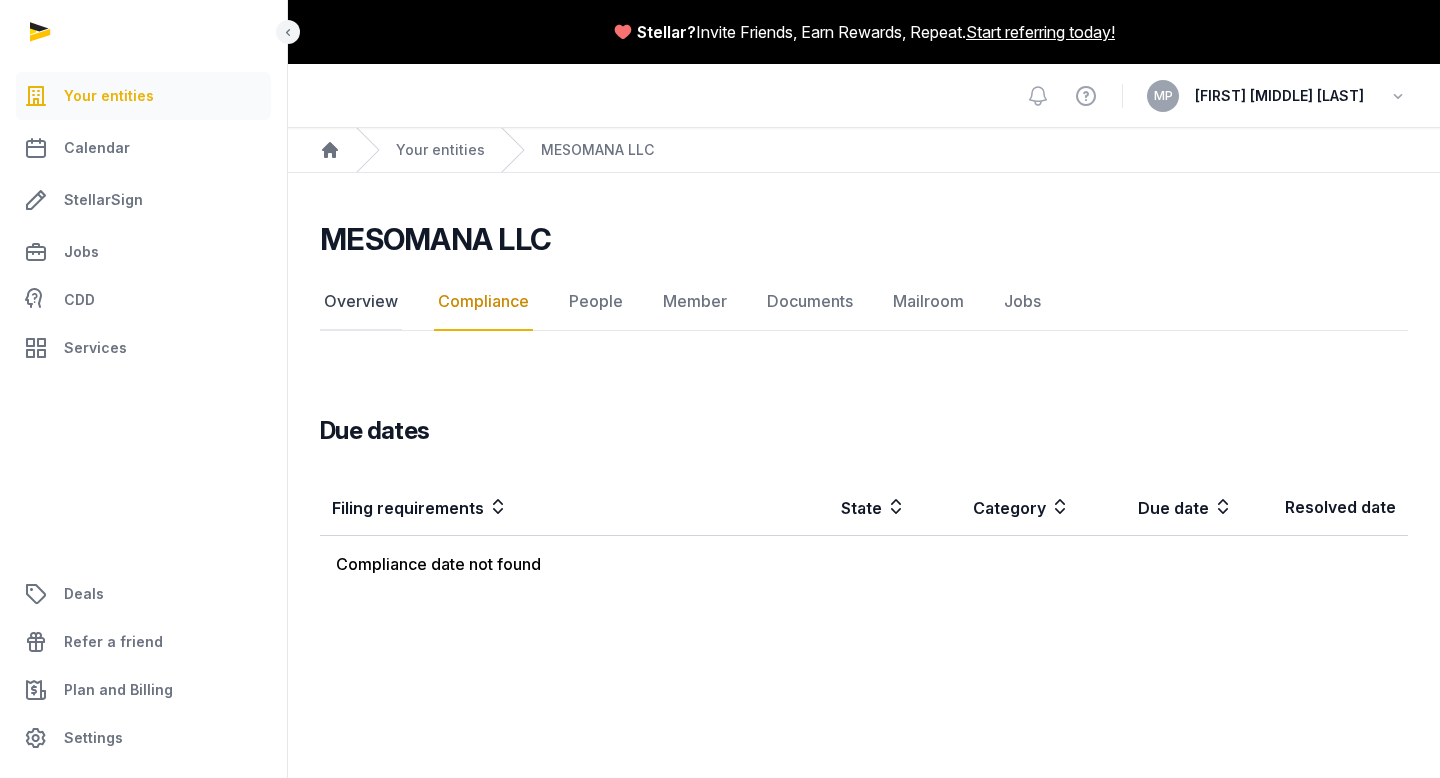 click on "Overview" 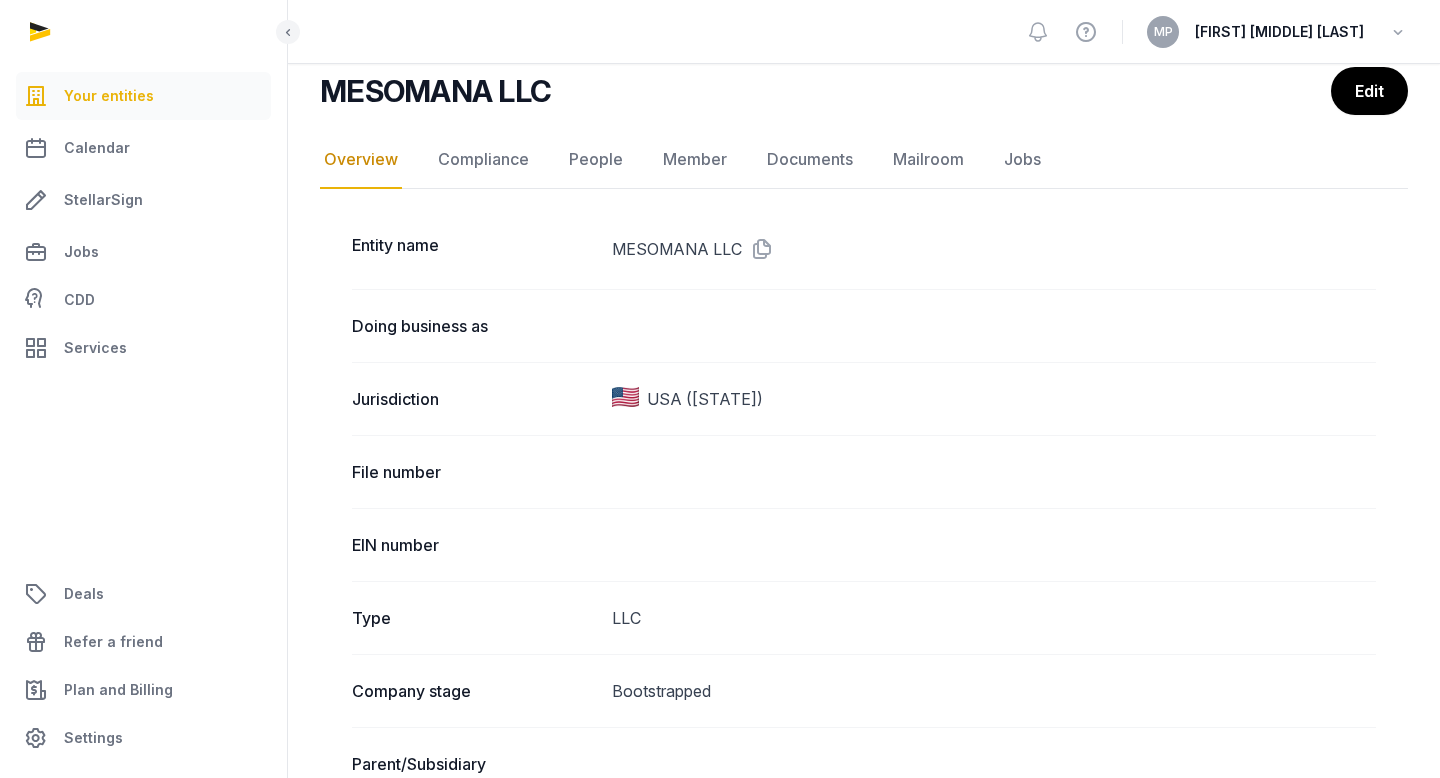 scroll, scrollTop: 0, scrollLeft: 0, axis: both 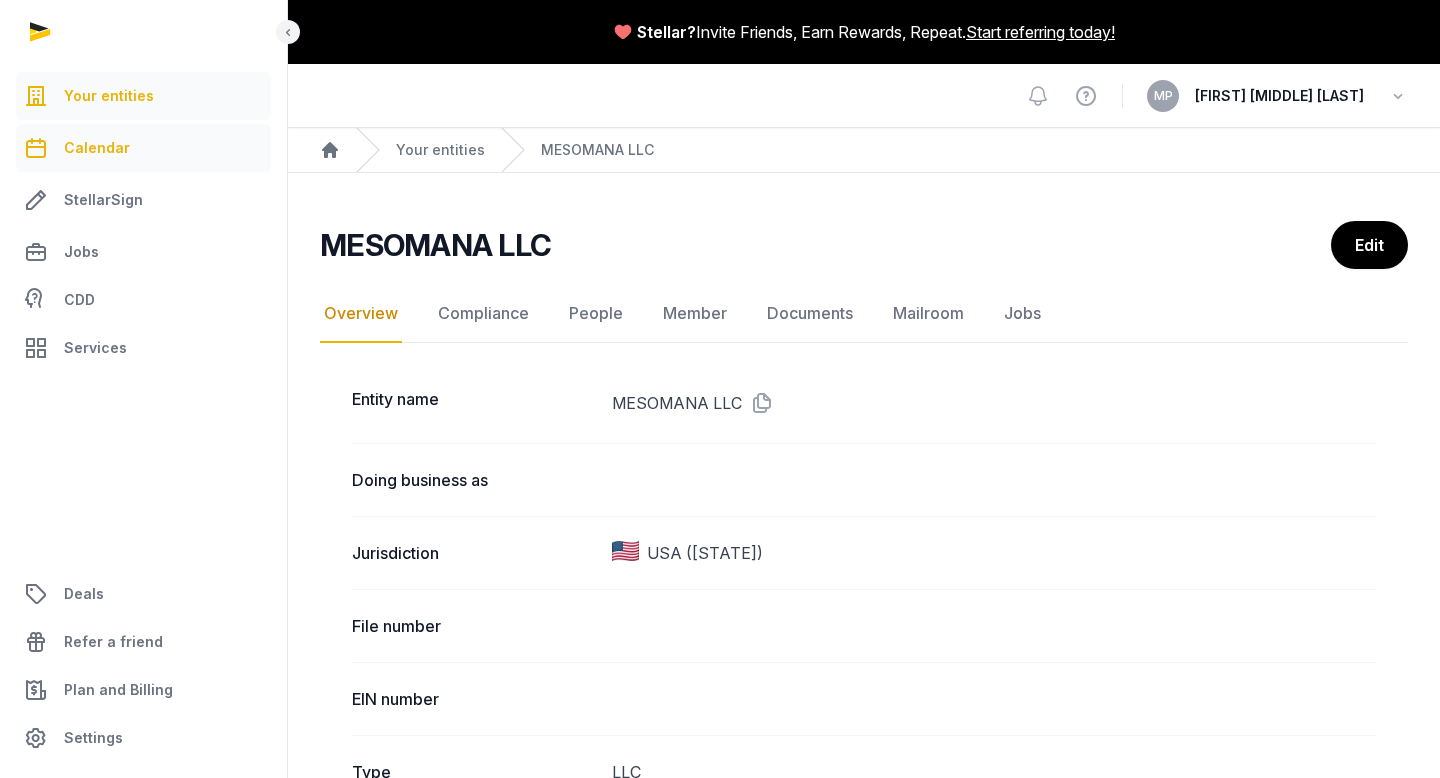 click on "Calendar" at bounding box center (97, 148) 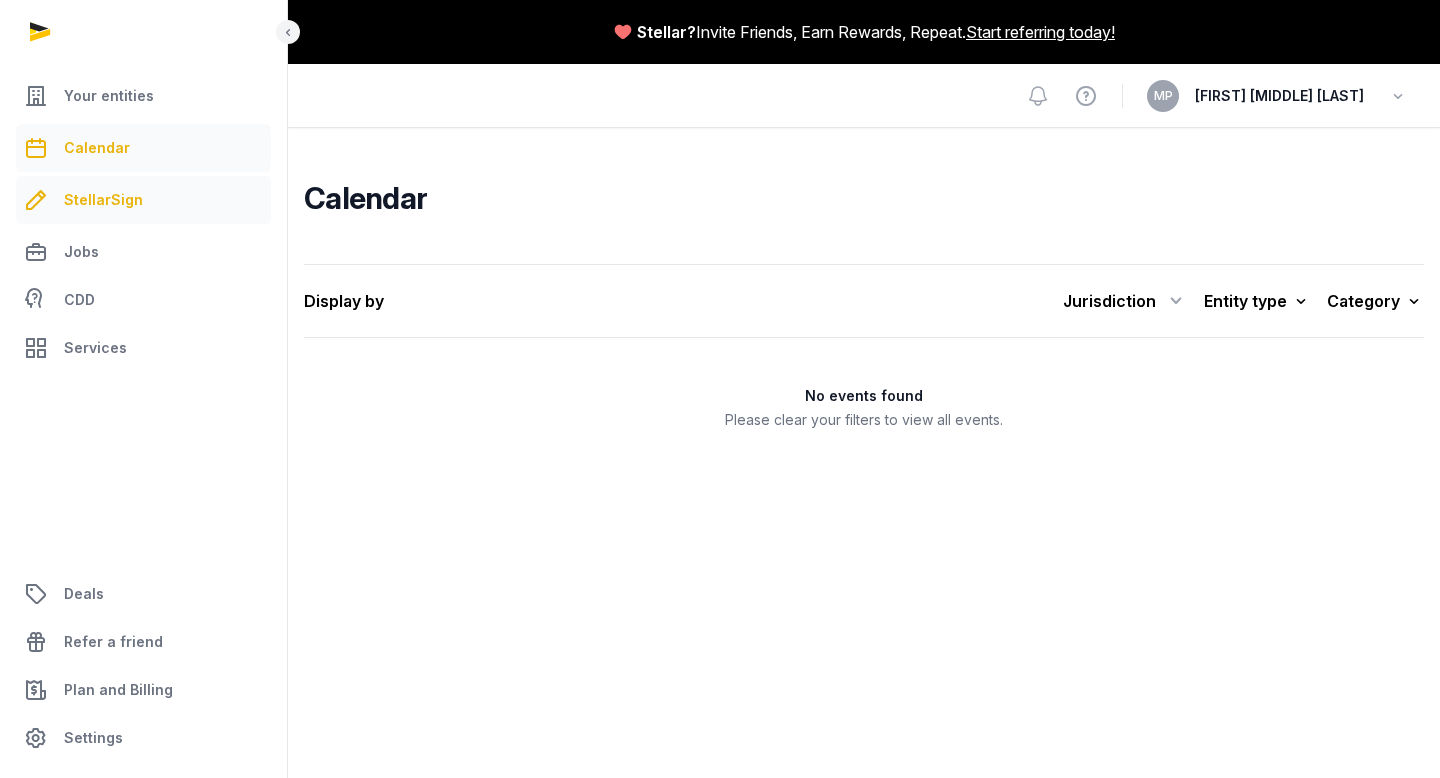 click on "StellarSign" at bounding box center (103, 200) 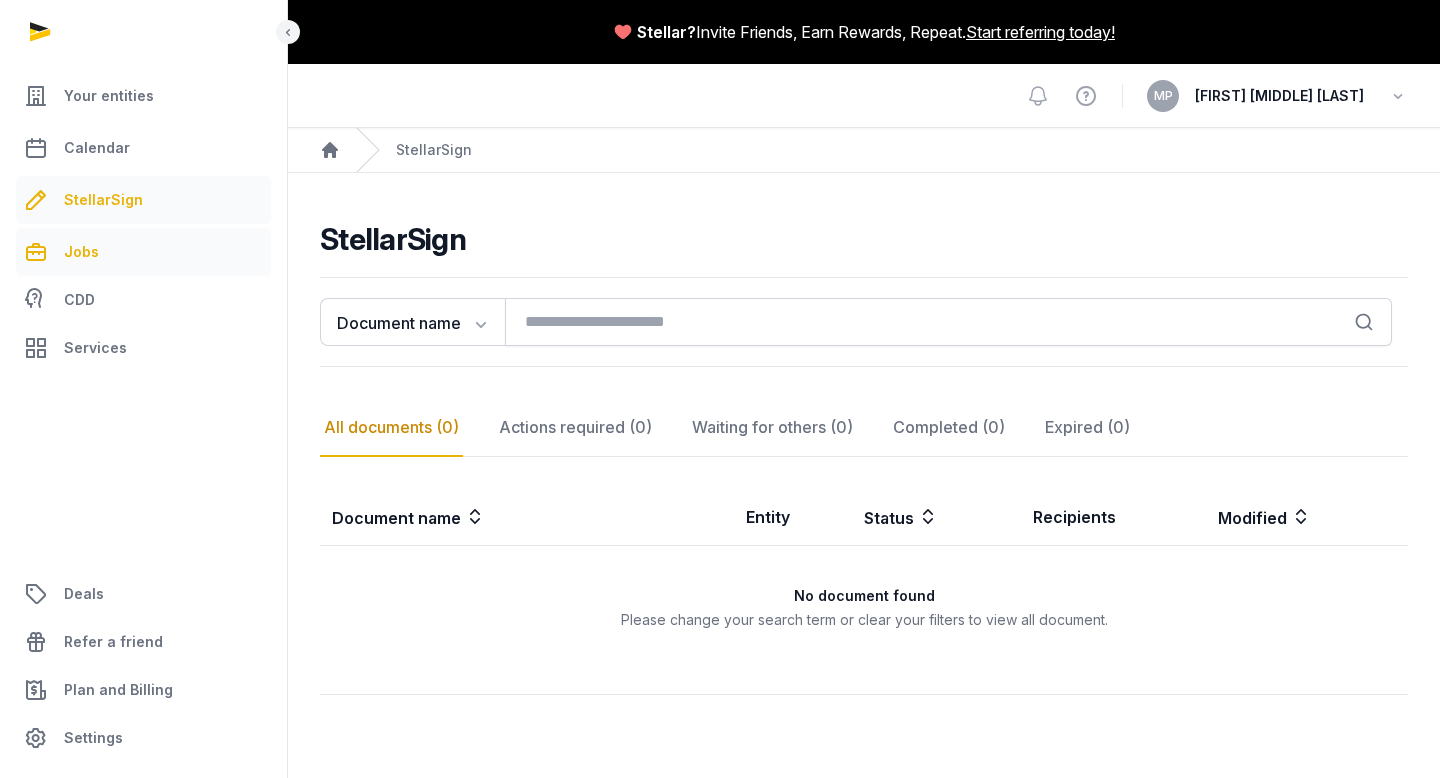 click on "Jobs" at bounding box center [143, 252] 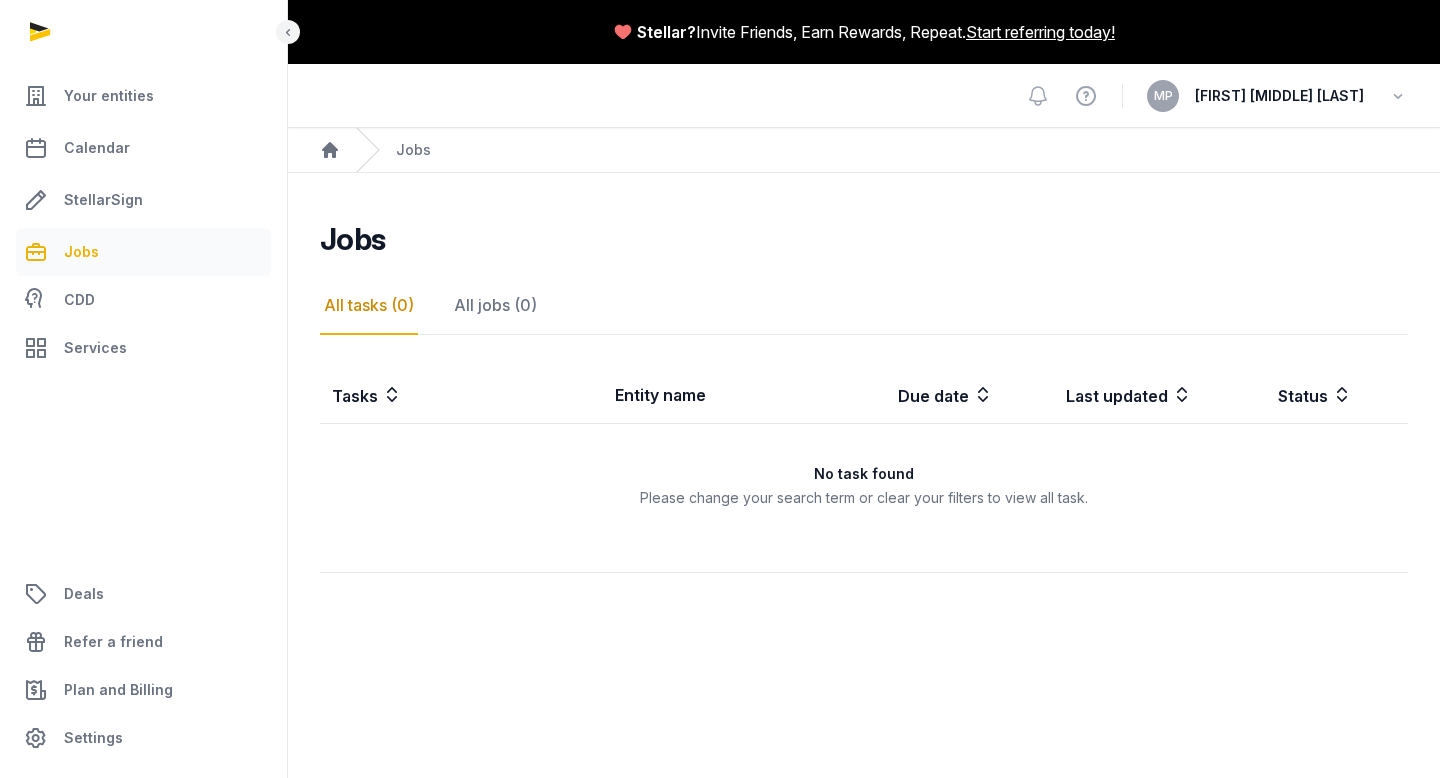 click on "CDD" at bounding box center (143, 300) 